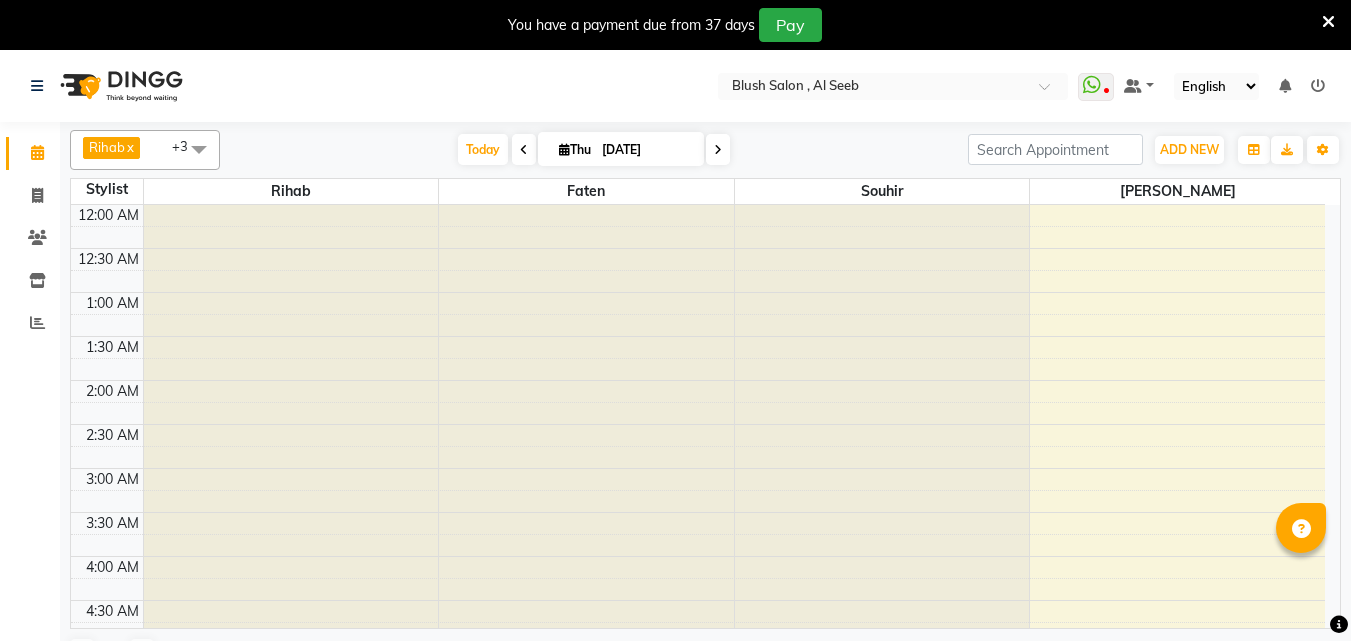 scroll, scrollTop: 0, scrollLeft: 0, axis: both 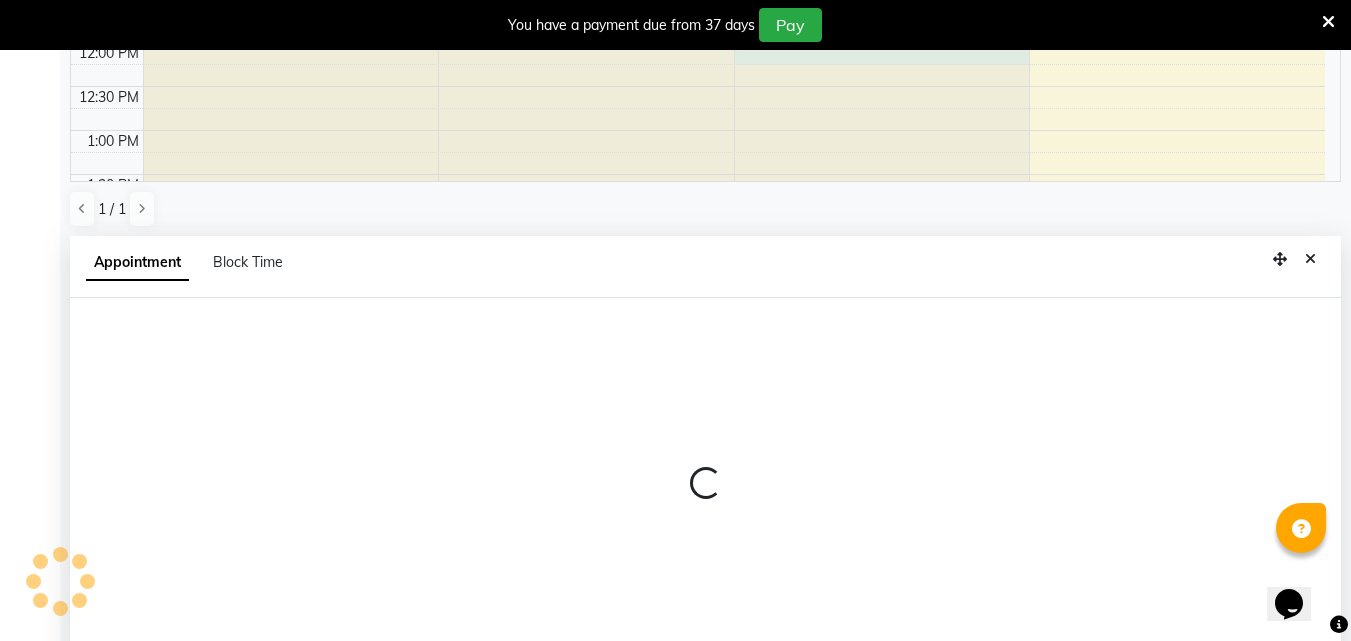 select on "40671" 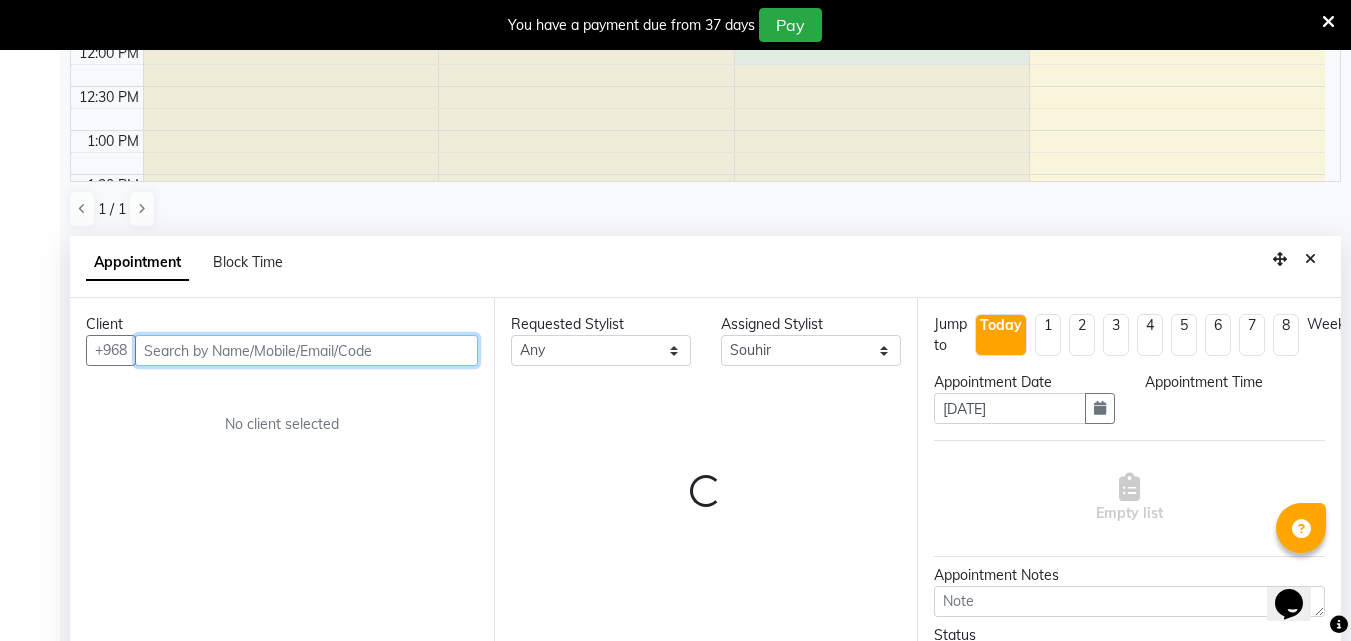 select on "720" 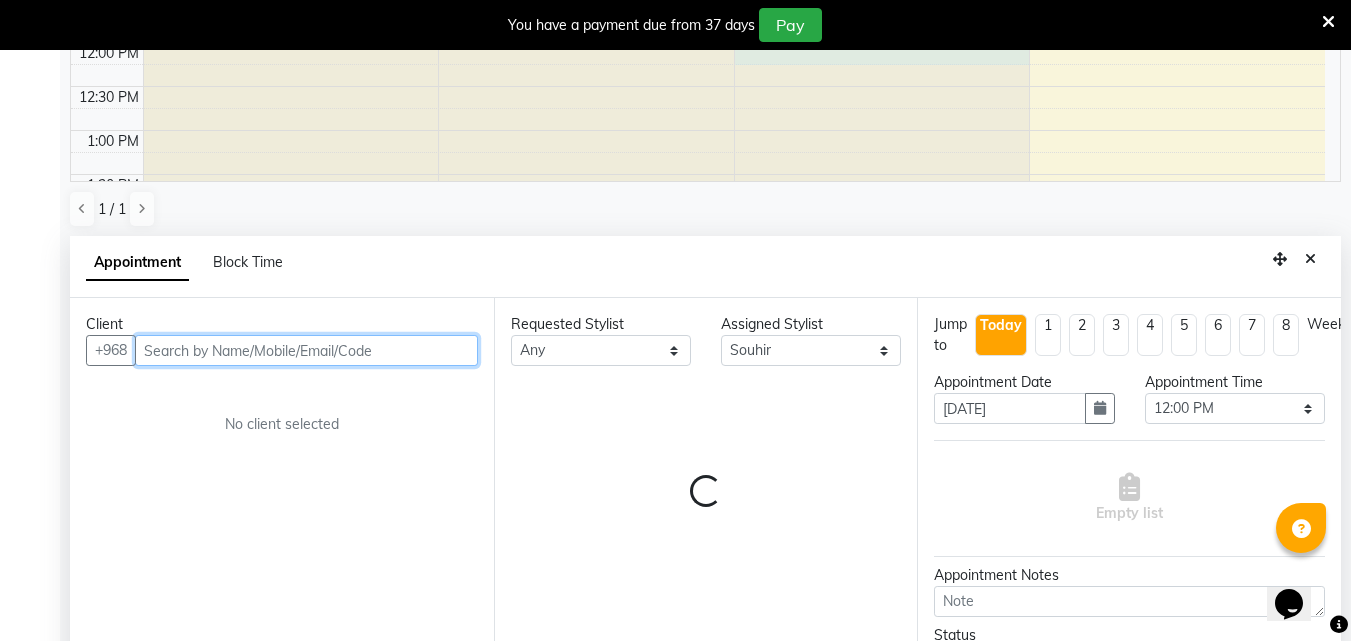 scroll, scrollTop: 439, scrollLeft: 0, axis: vertical 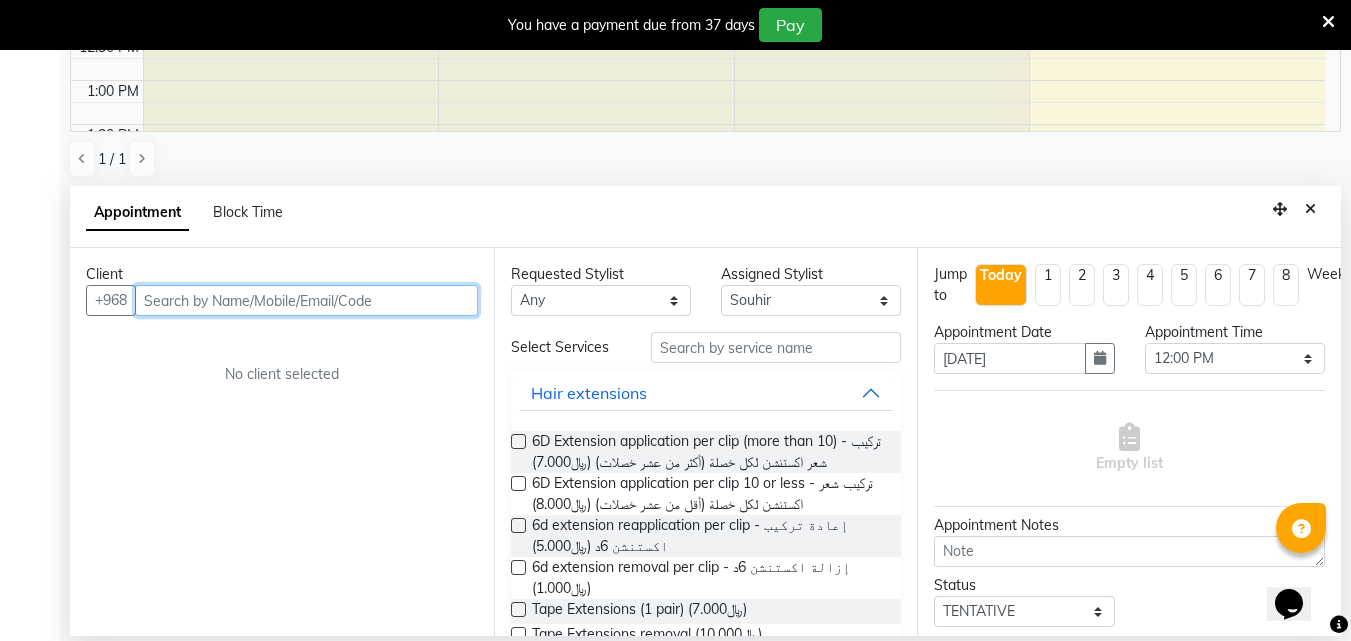 click at bounding box center (306, 300) 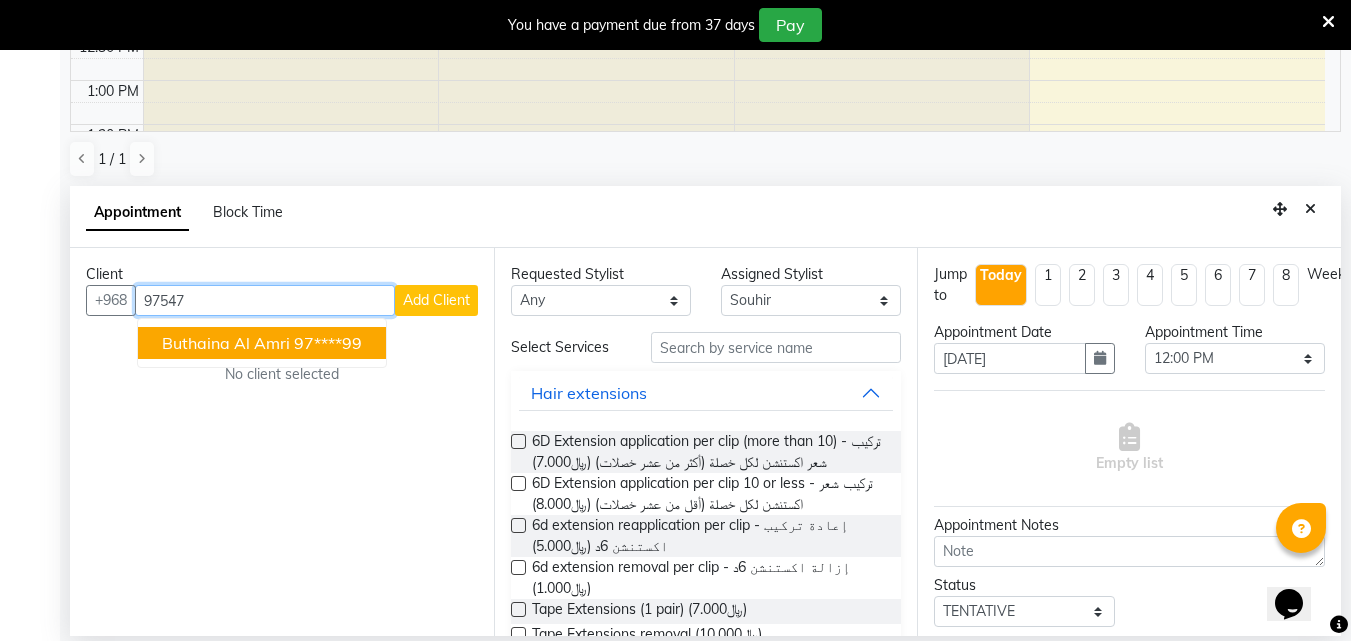 click on "buthaina al amri  97****99" at bounding box center (262, 343) 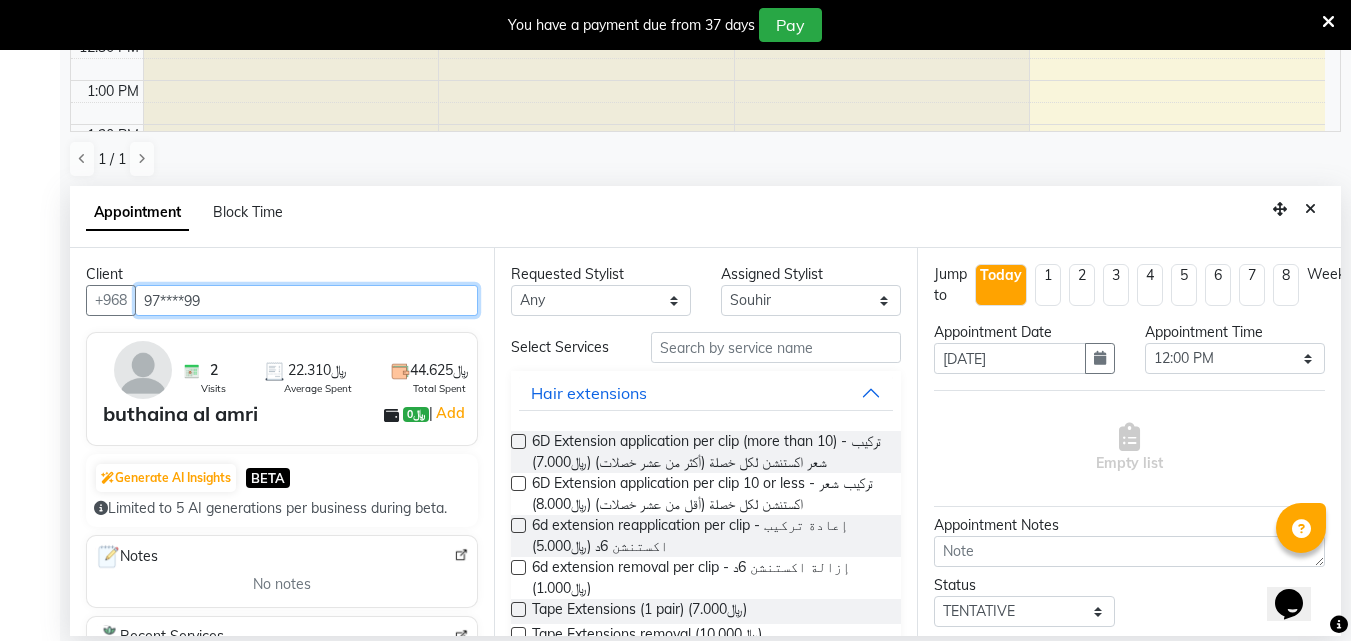 type on "97****99" 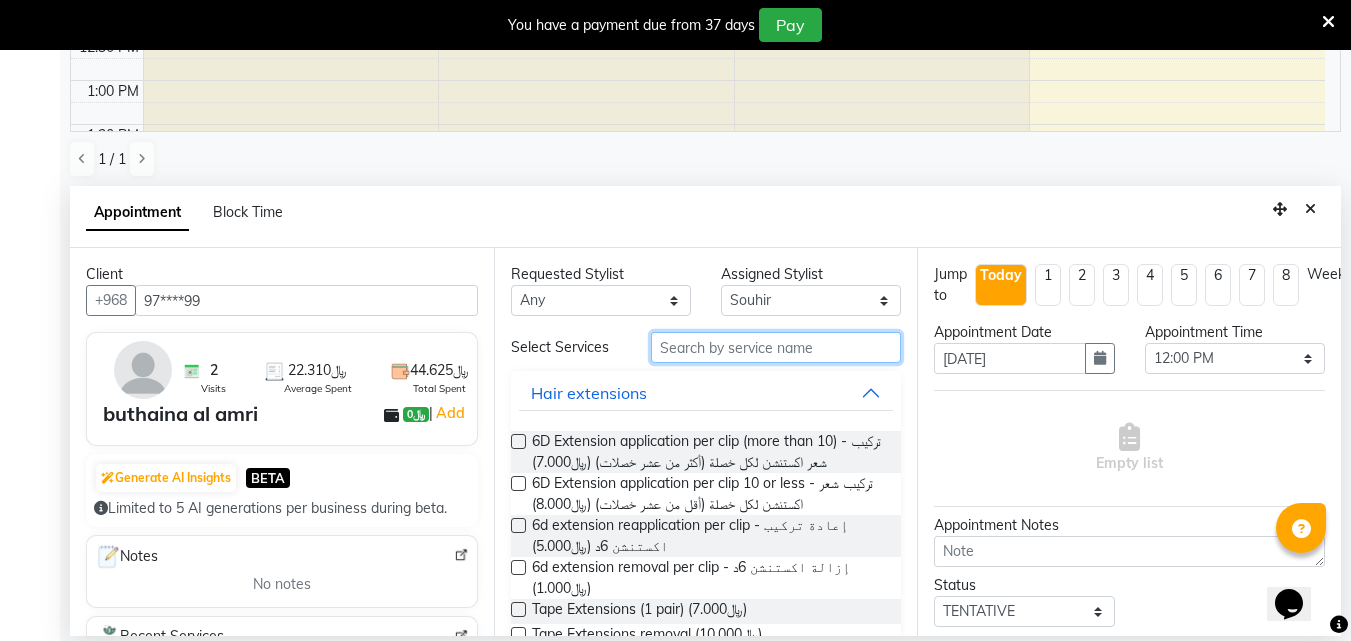 click at bounding box center [776, 347] 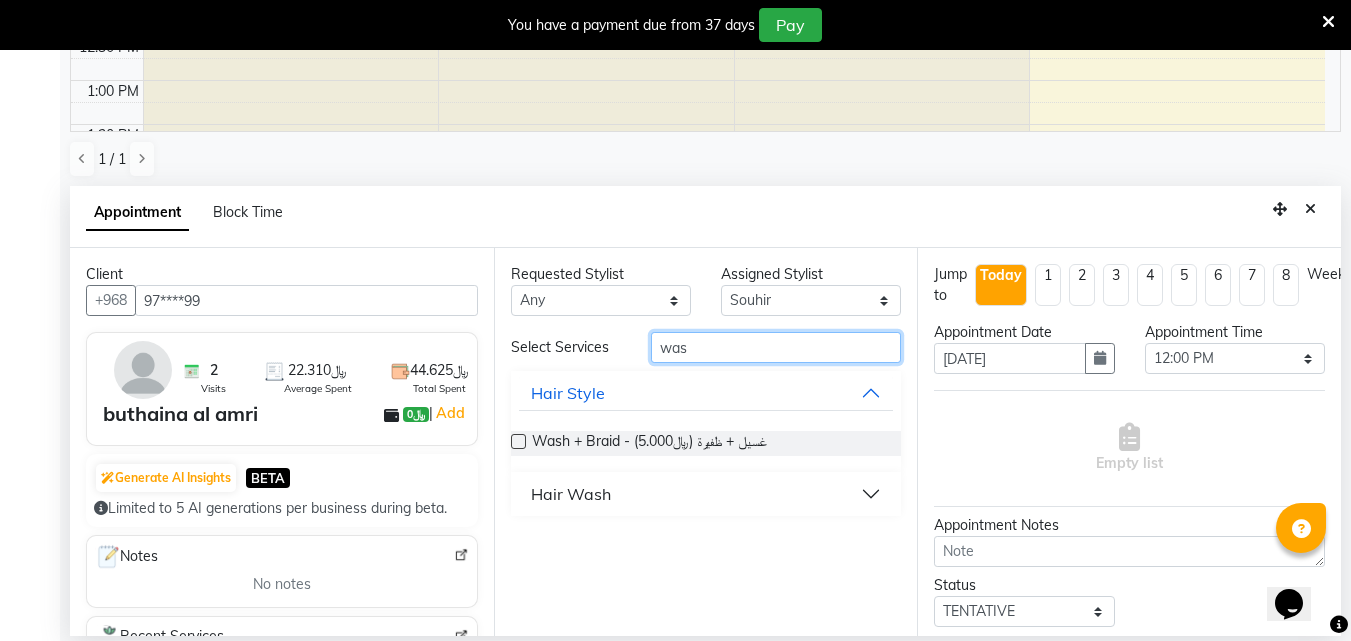 type on "was" 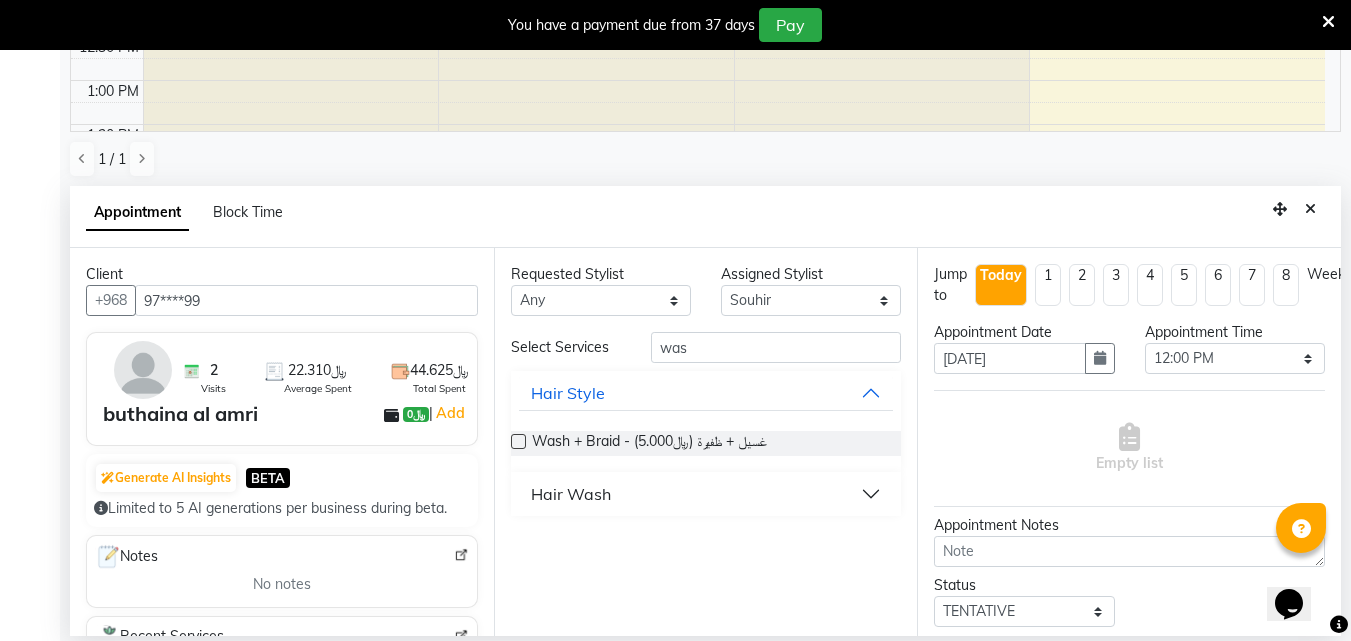 click on "Hair Wash" at bounding box center (706, 494) 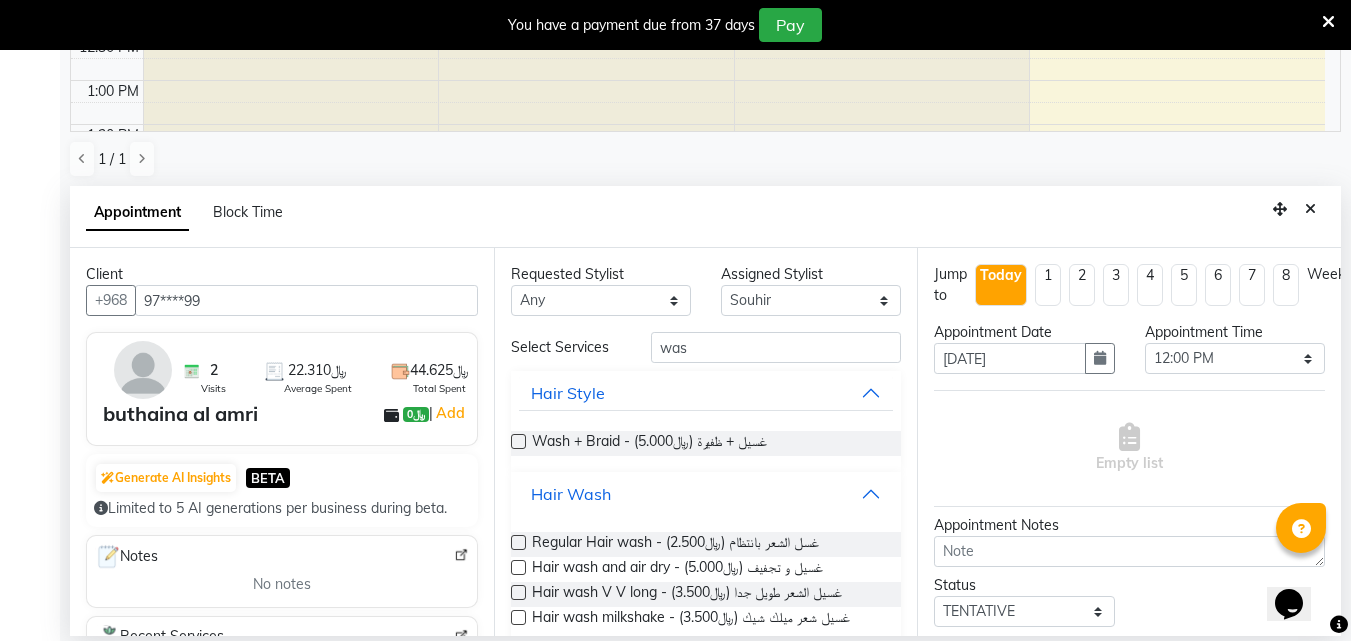 scroll, scrollTop: 28, scrollLeft: 0, axis: vertical 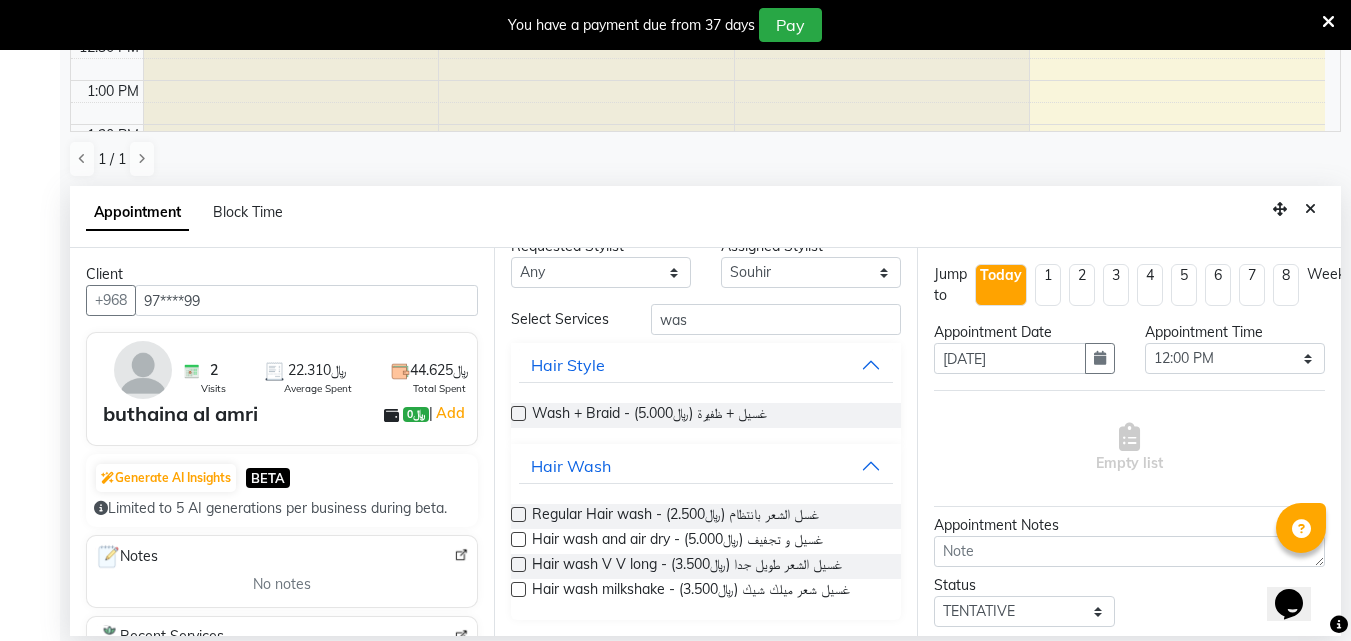 click at bounding box center (518, 589) 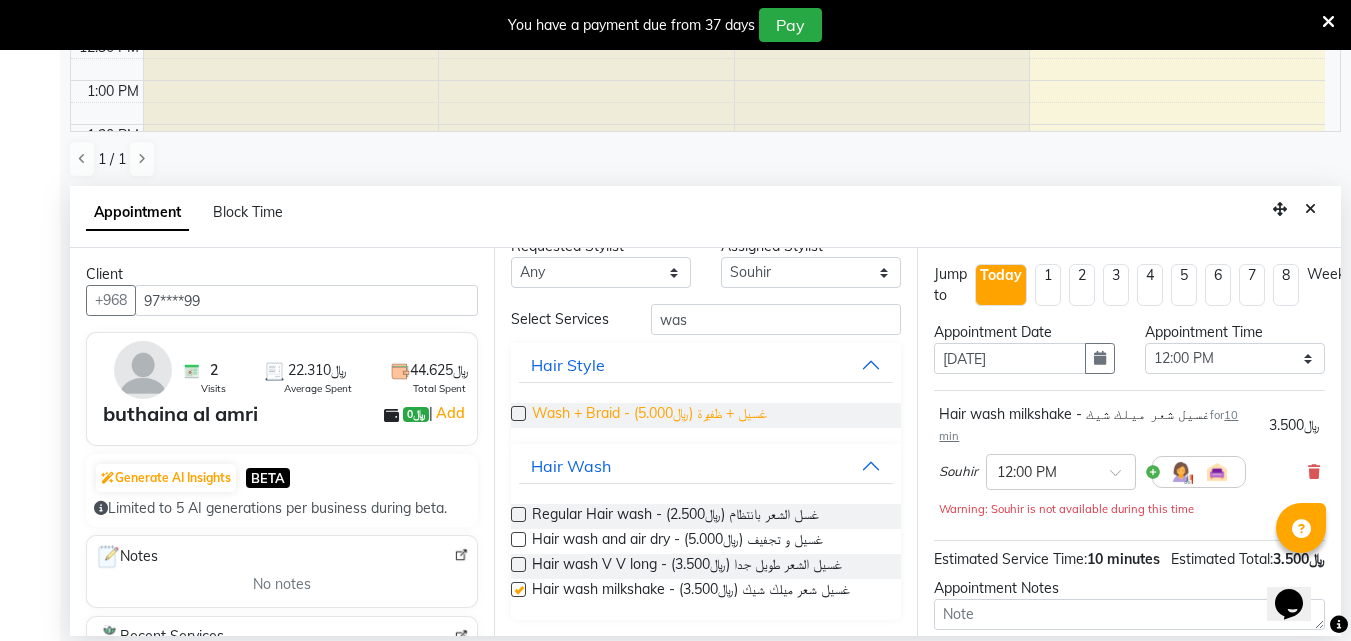checkbox on "false" 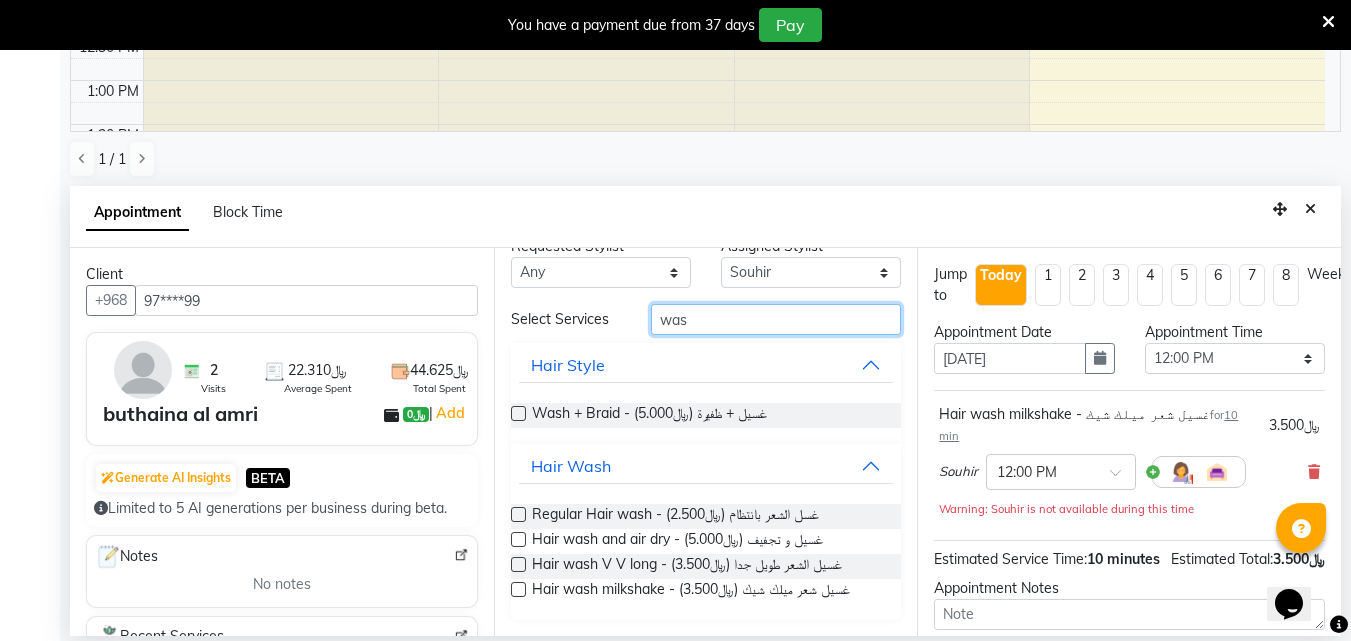 click on "was" at bounding box center (776, 319) 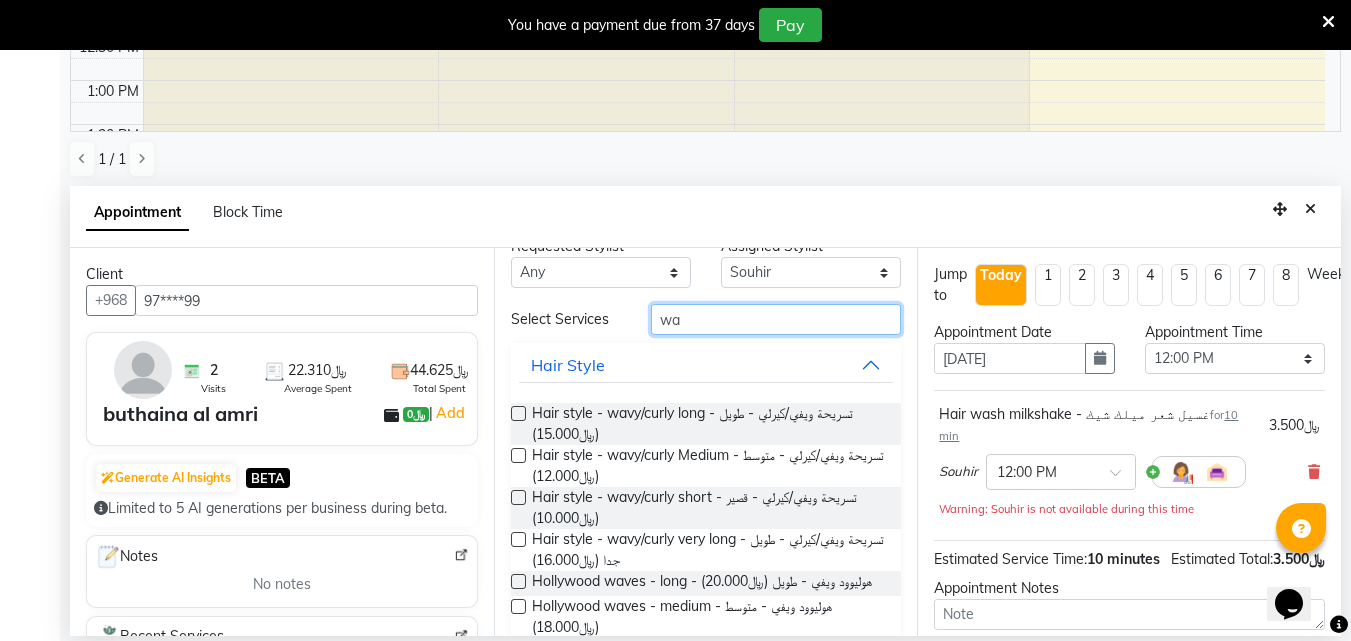 type on "w" 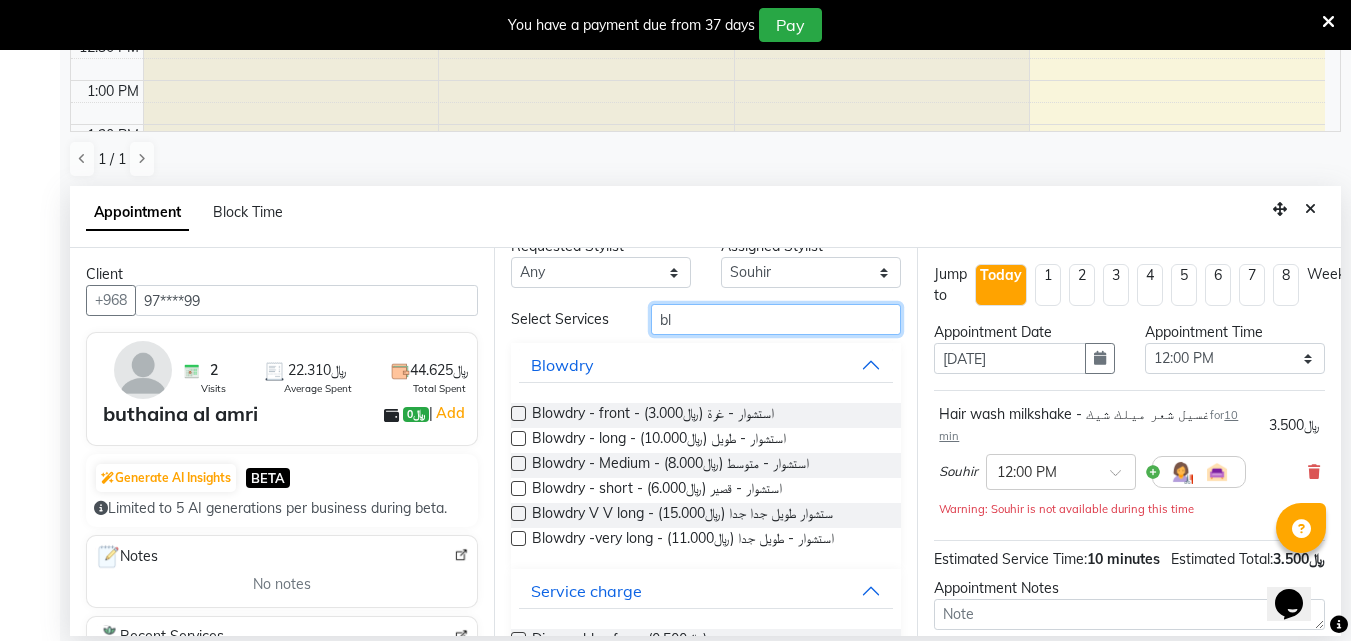 type on "bl" 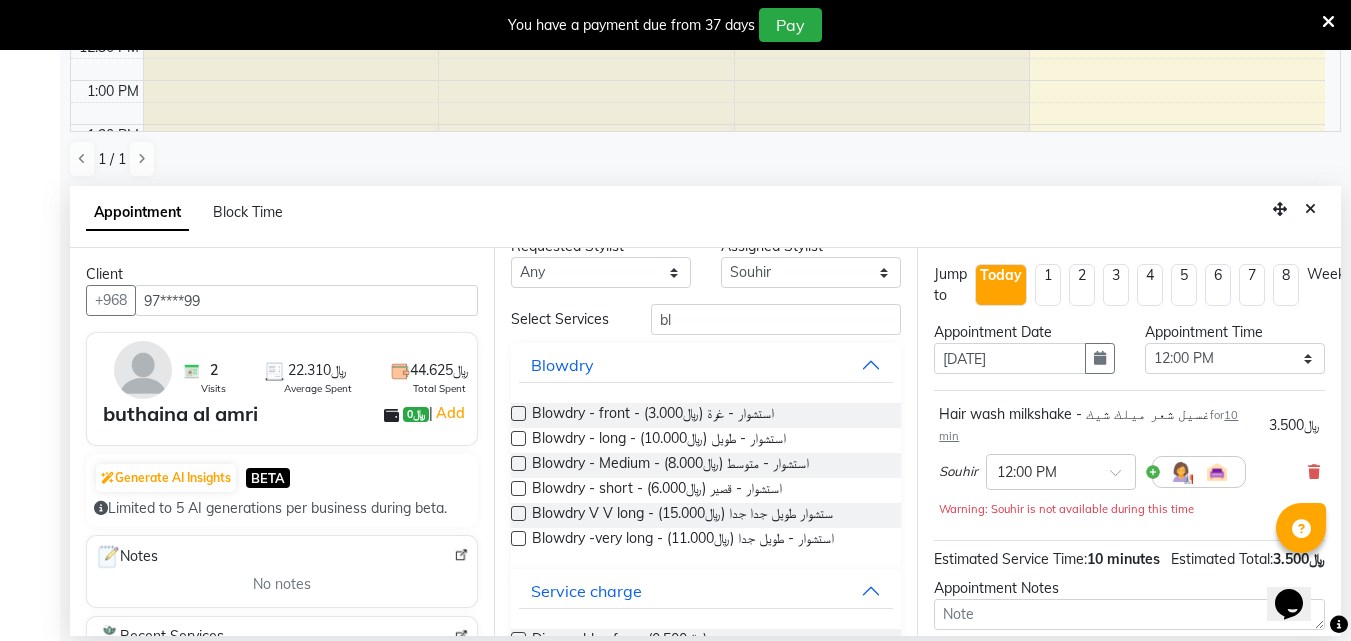 click at bounding box center (518, 438) 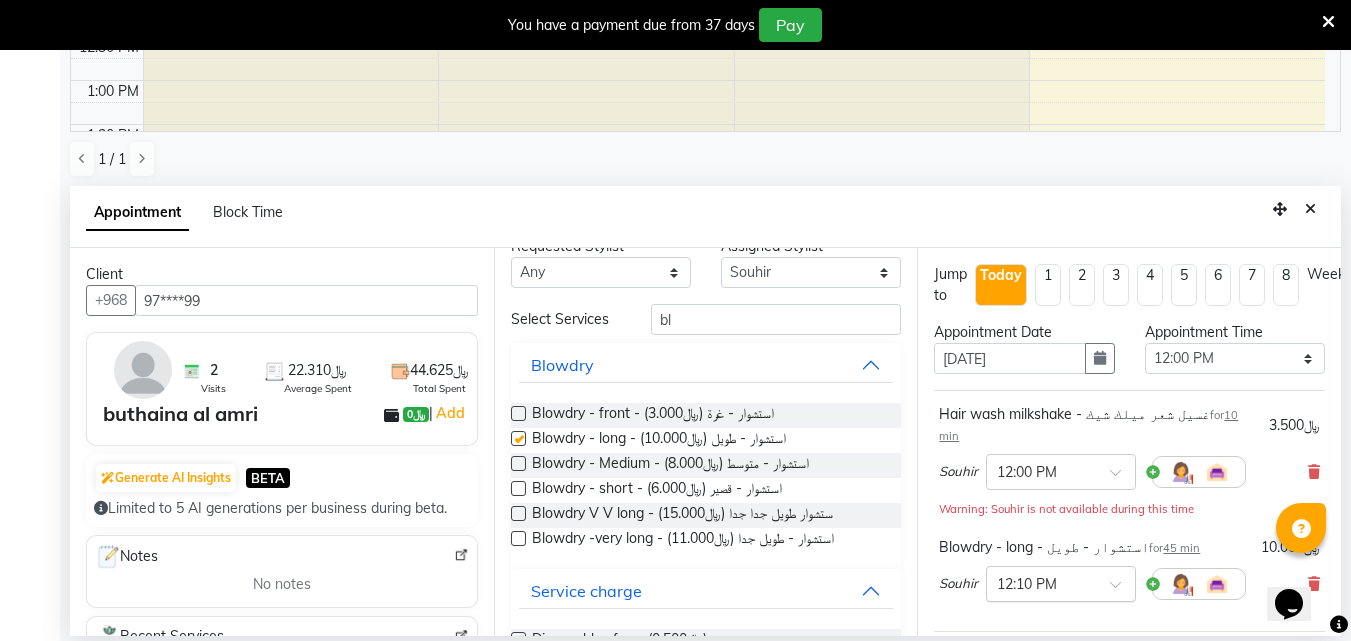 checkbox on "false" 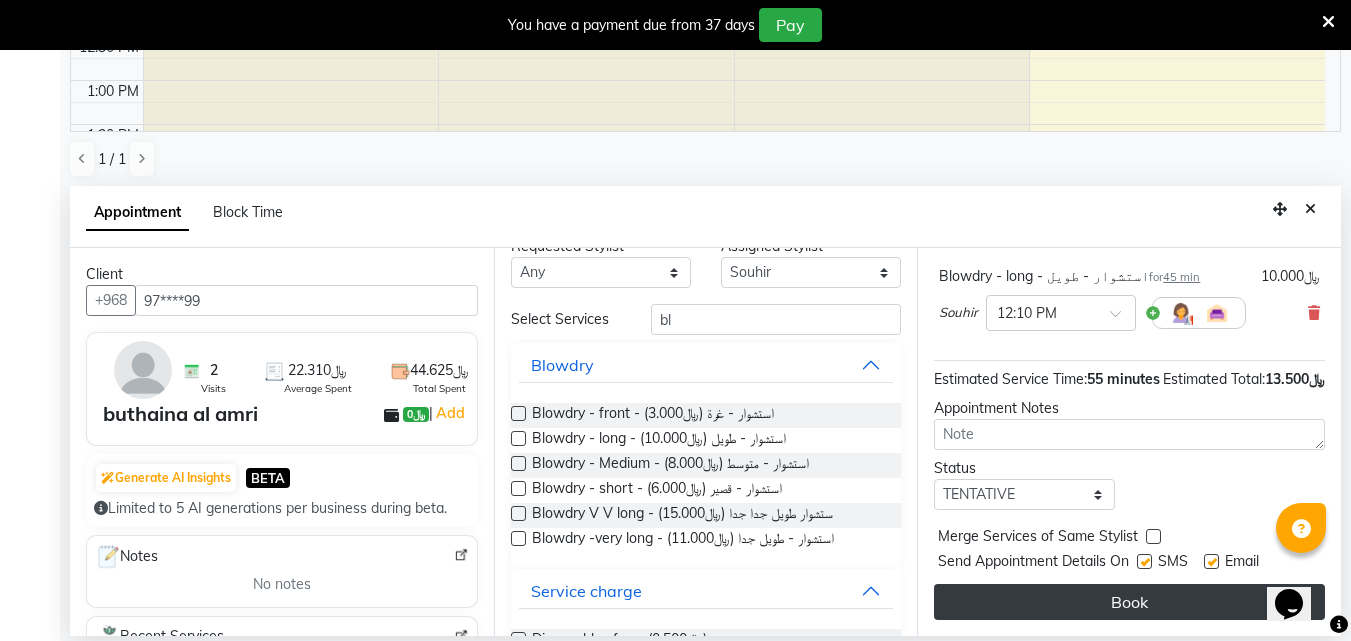 scroll, scrollTop: 286, scrollLeft: 0, axis: vertical 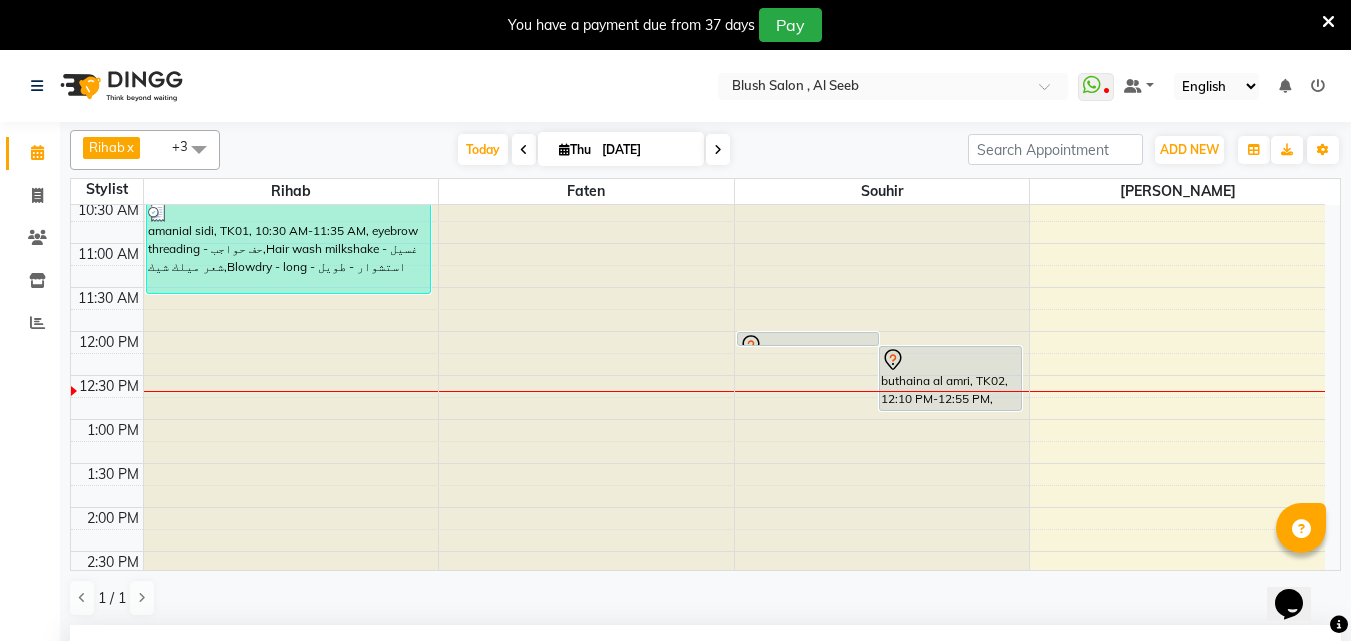 click on "buthaina al amri, TK02, 12:10 PM-12:55 PM, Blowdry - long - استشوار - طويل" at bounding box center (950, 378) 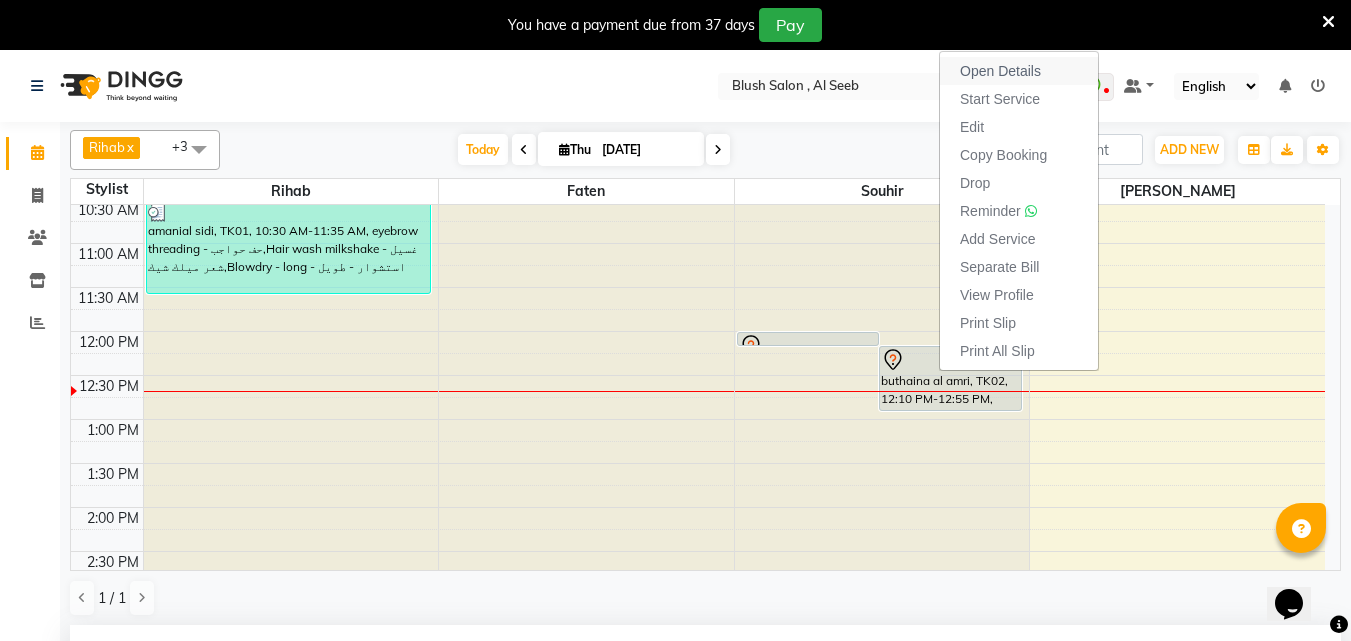click on "Open Details" at bounding box center [1000, 71] 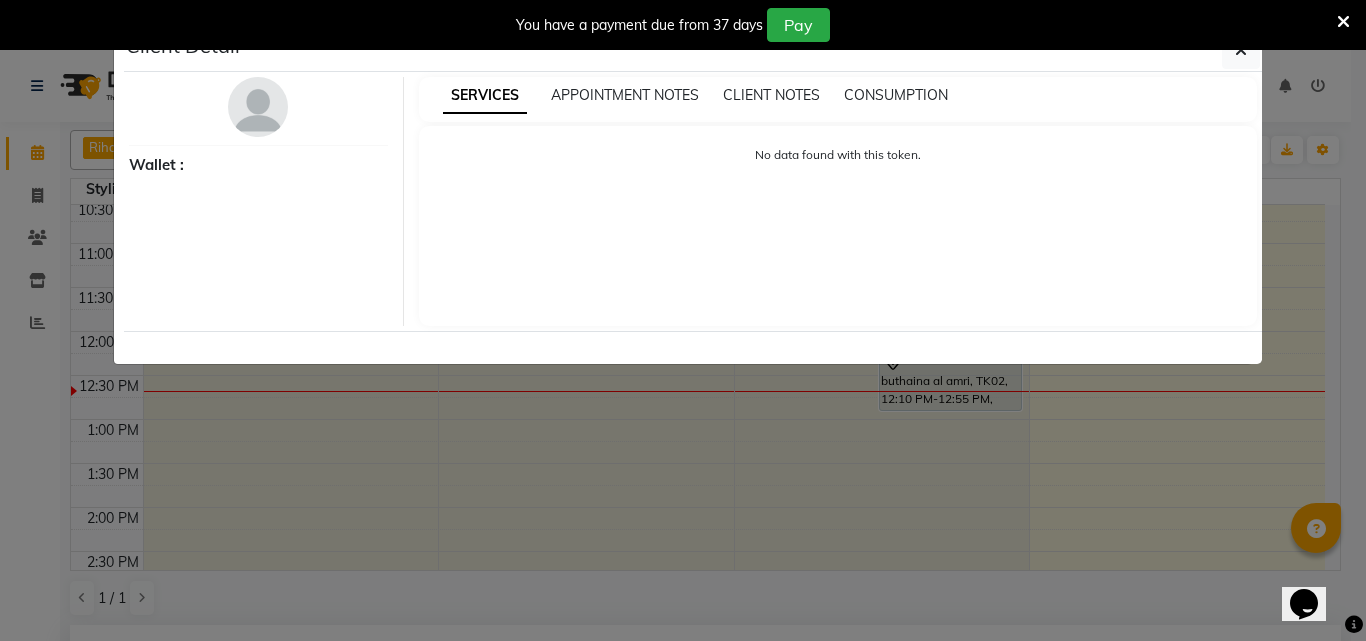 select on "7" 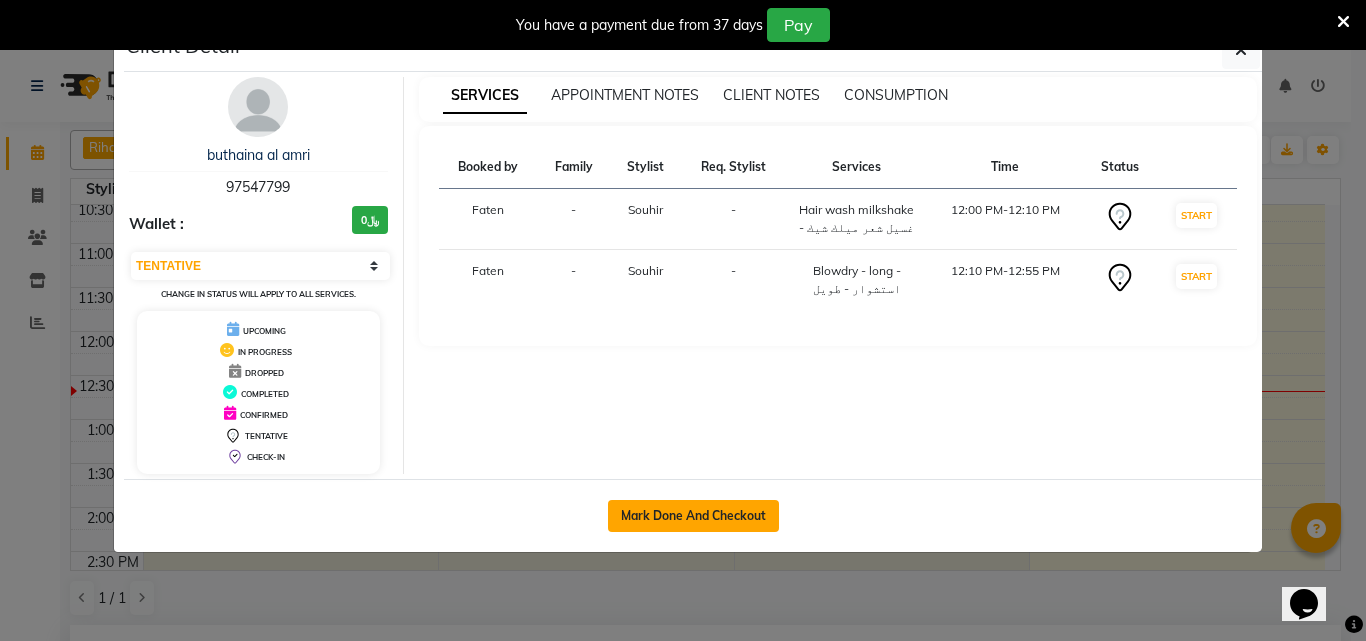 click on "Mark Done And Checkout" 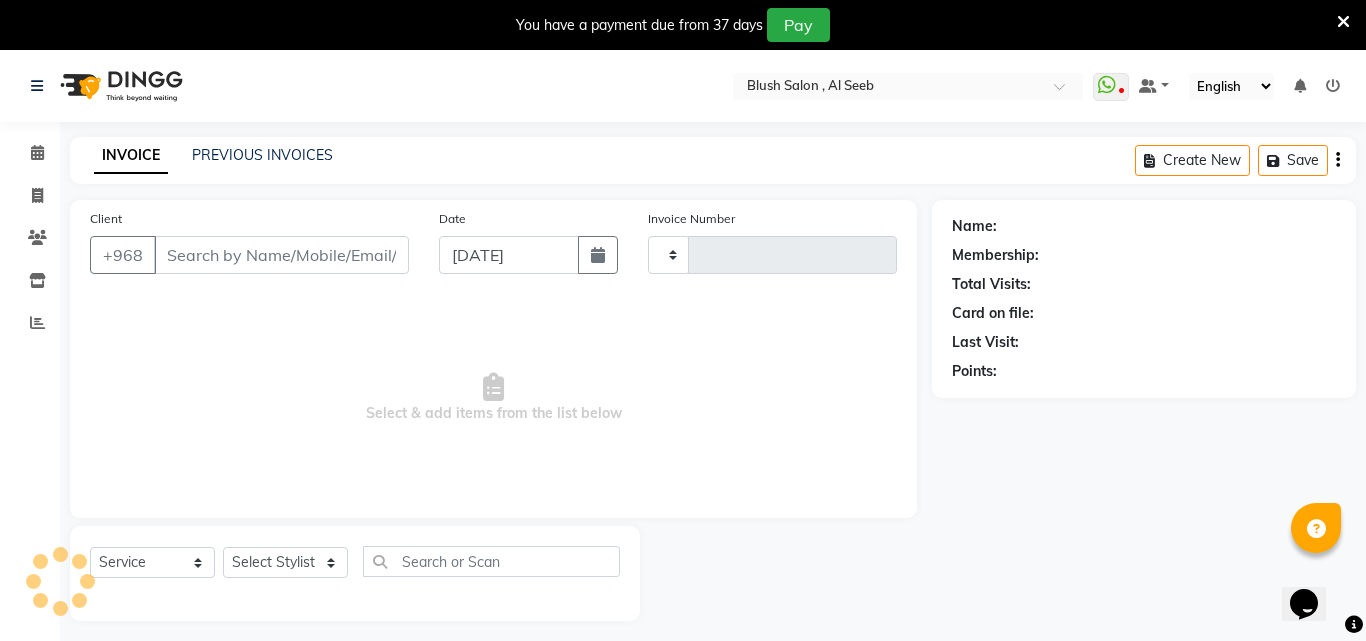 type on "0535" 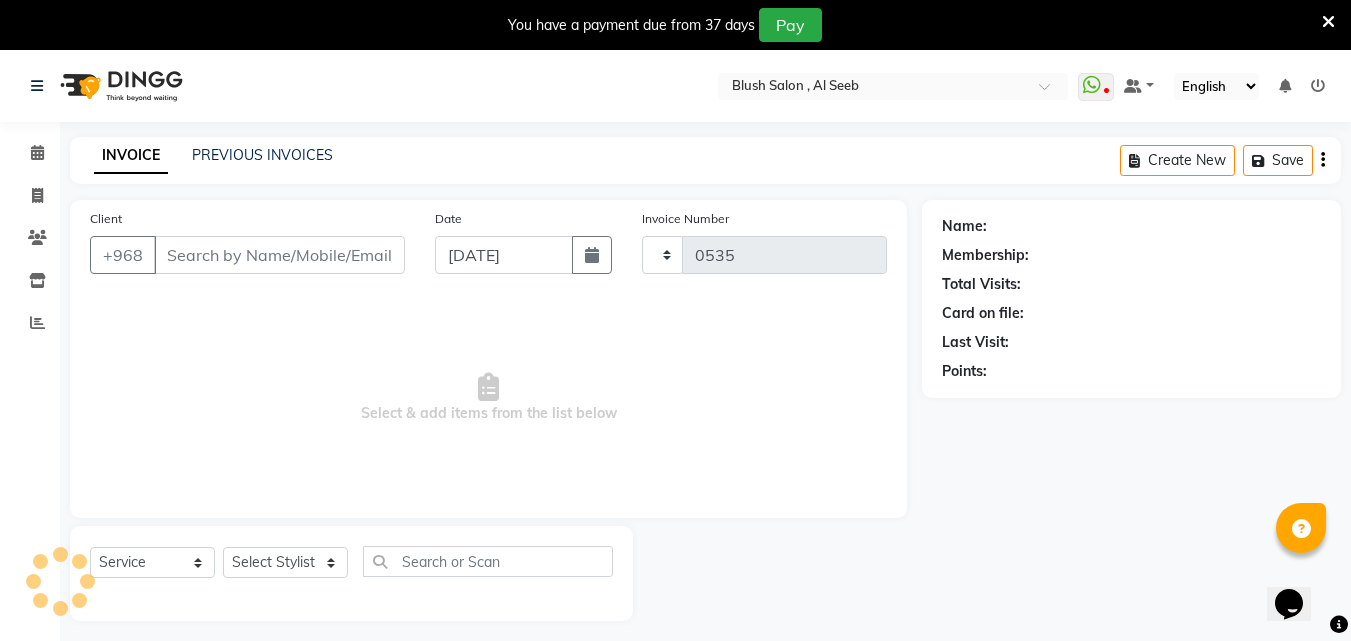 select on "5589" 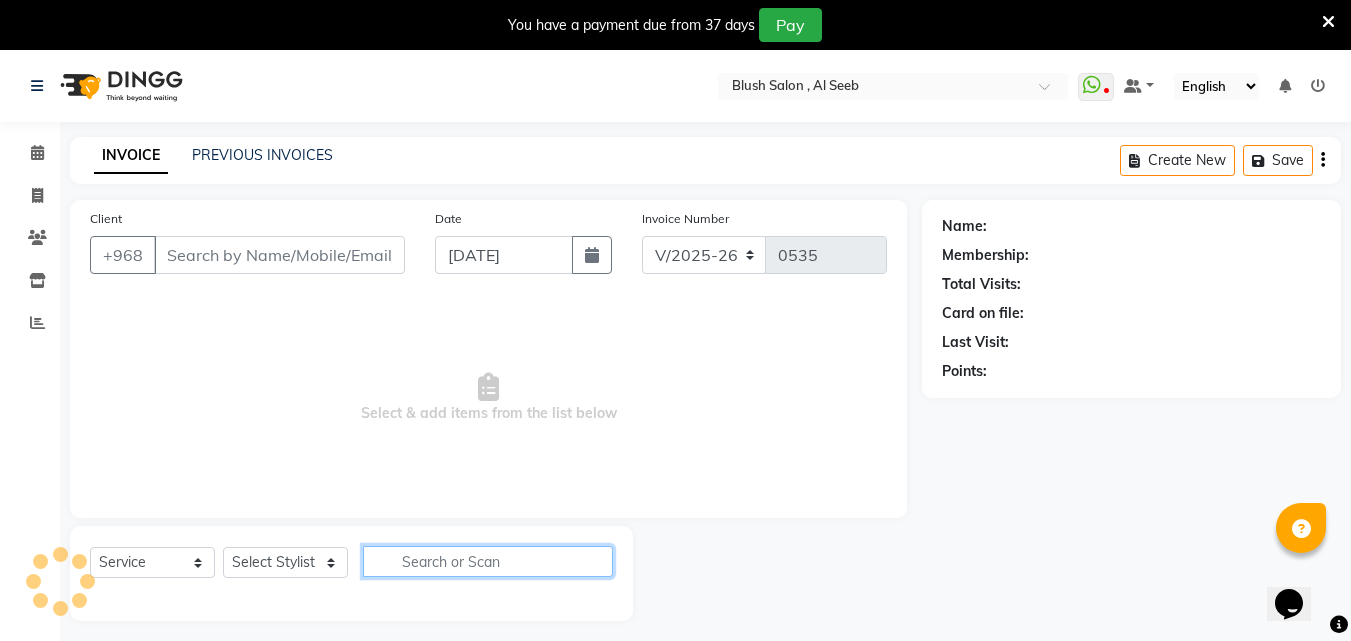 click 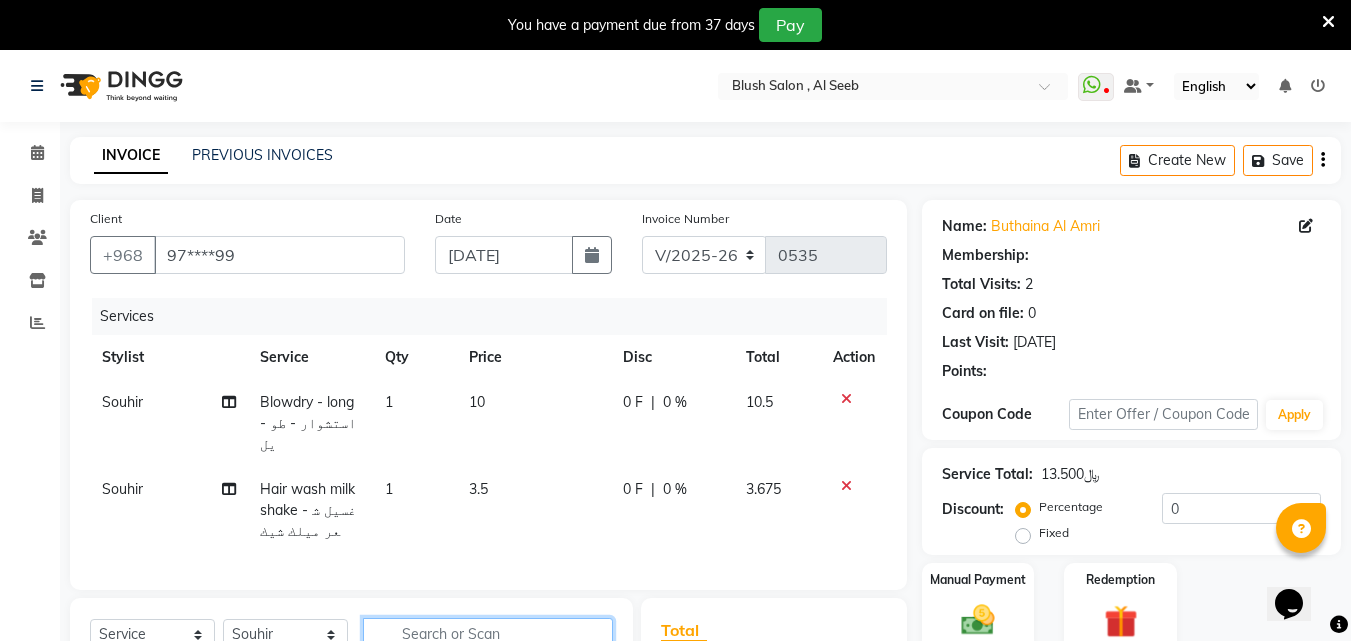 select on "1: Object" 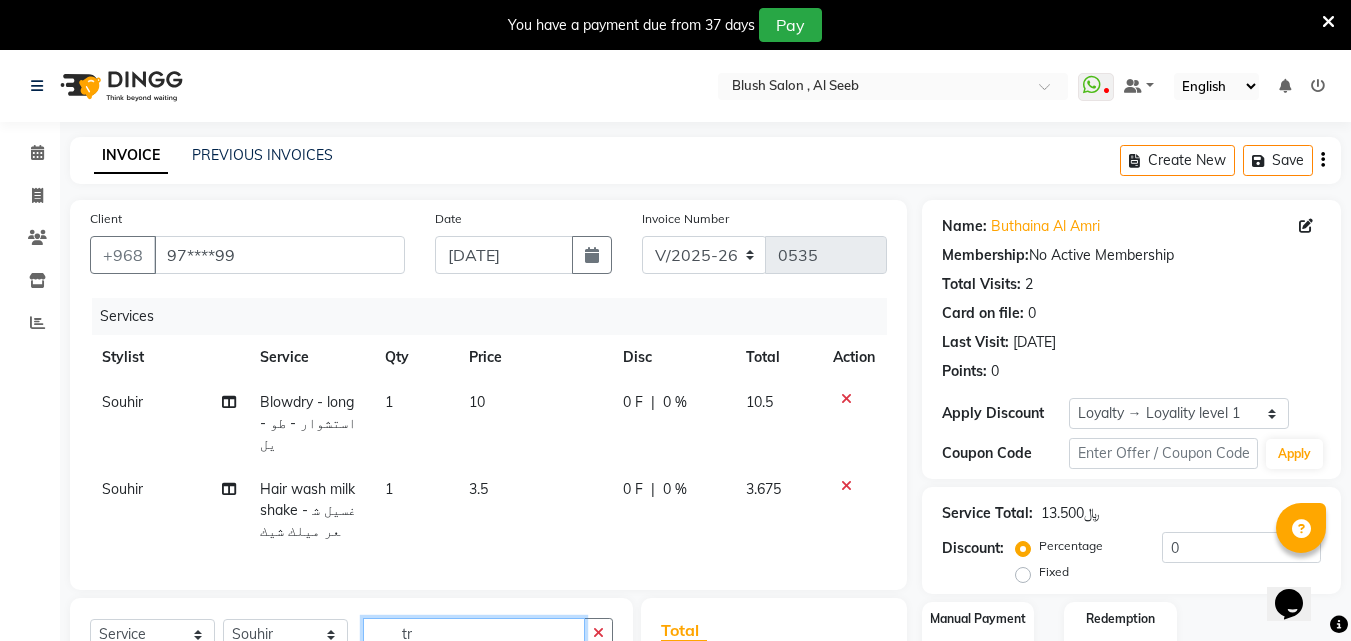 scroll, scrollTop: 276, scrollLeft: 0, axis: vertical 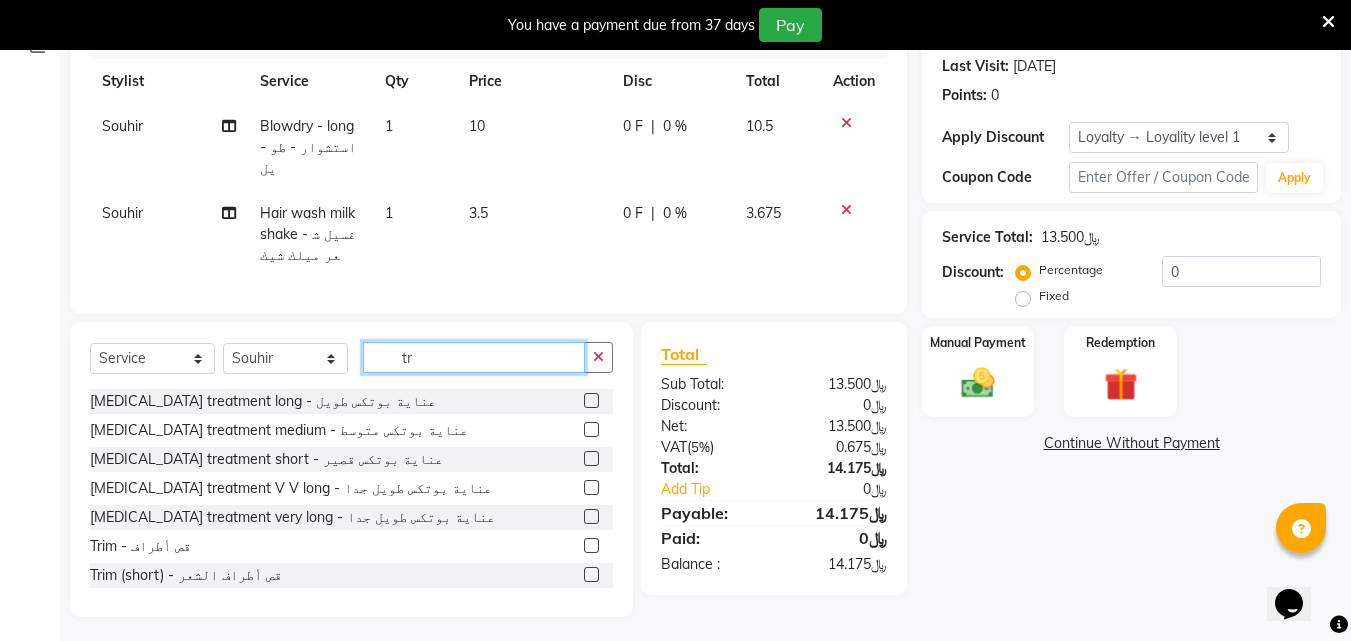 type on "tr" 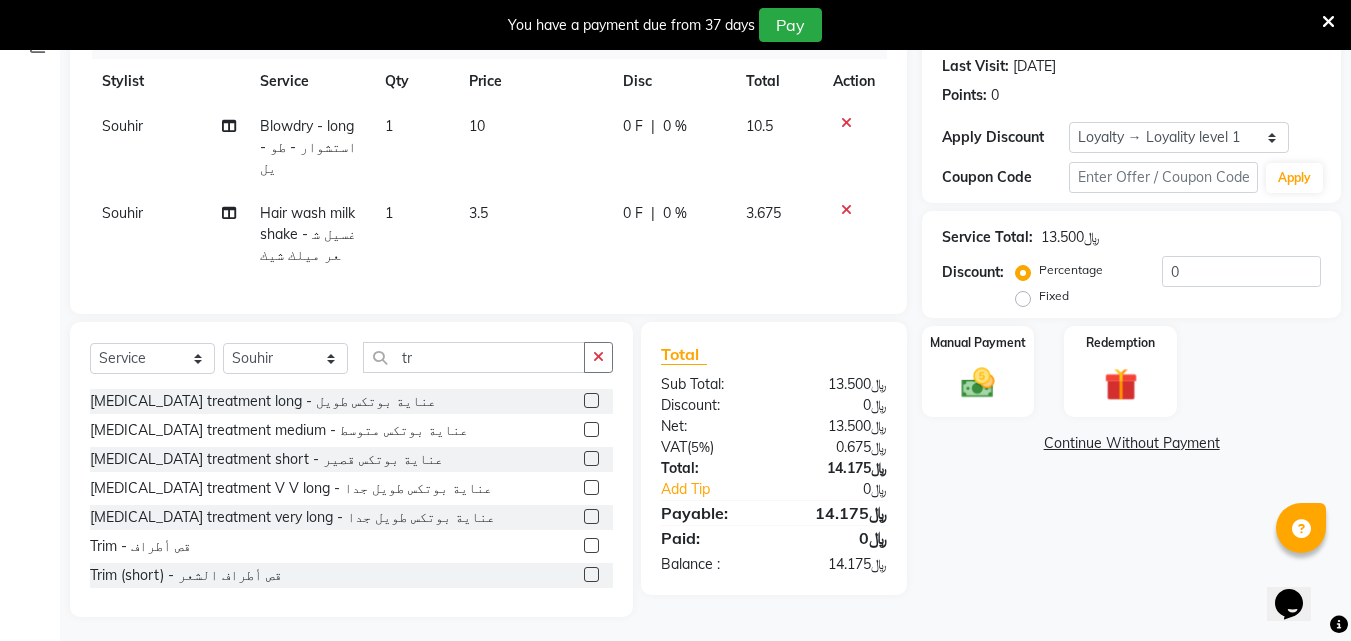 click 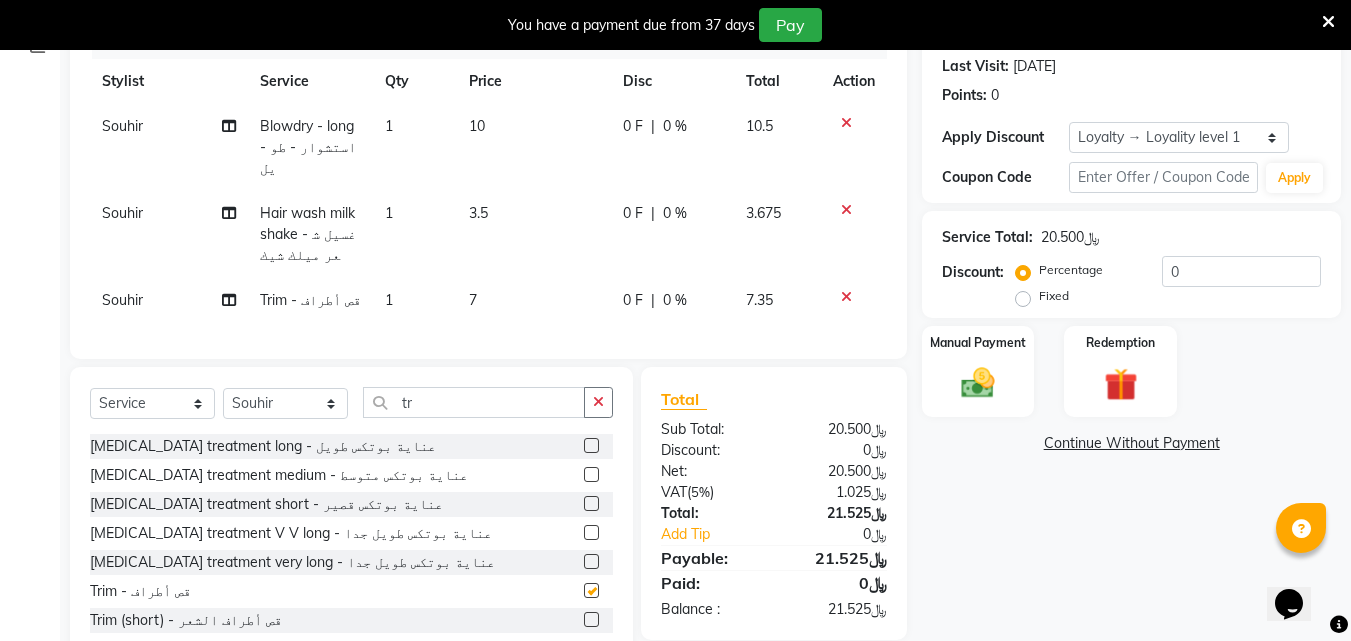 checkbox on "false" 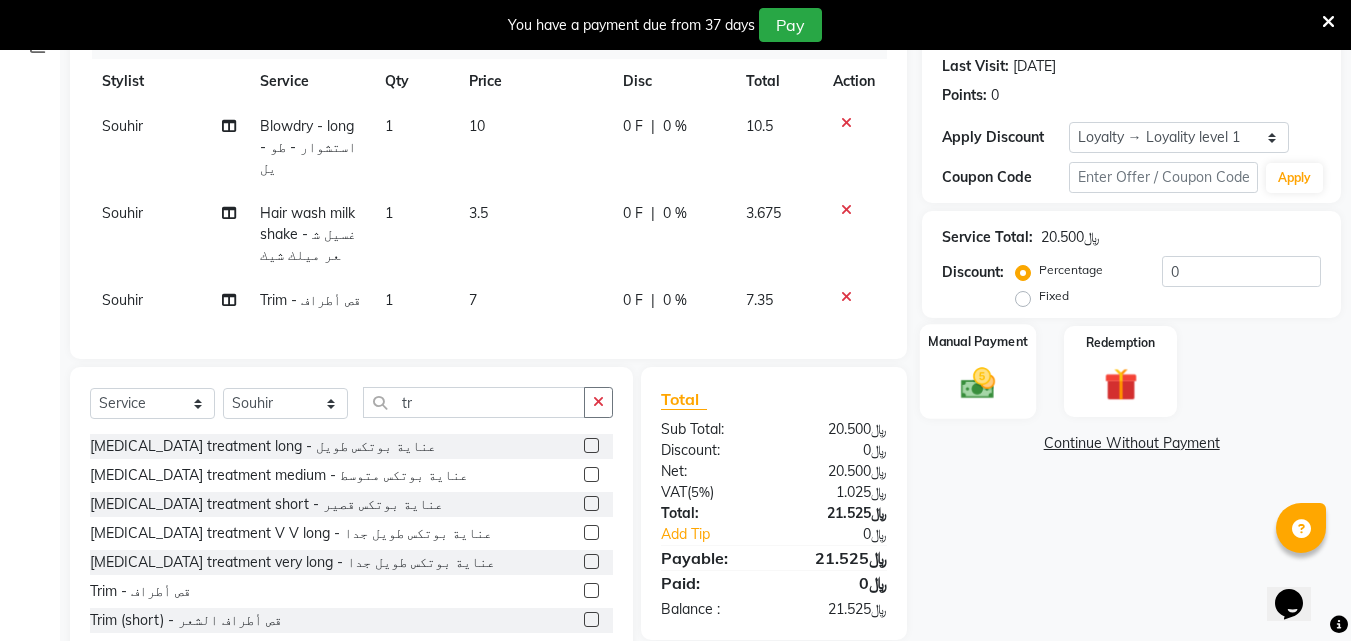 click 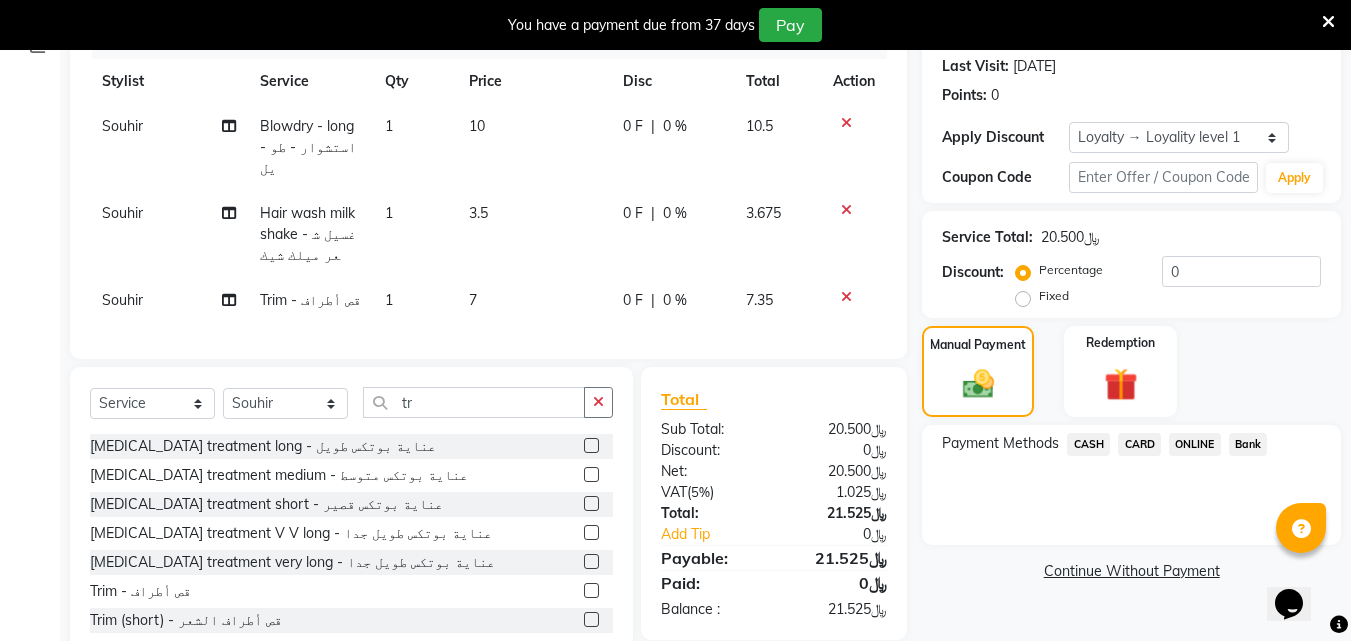 click on "CARD" 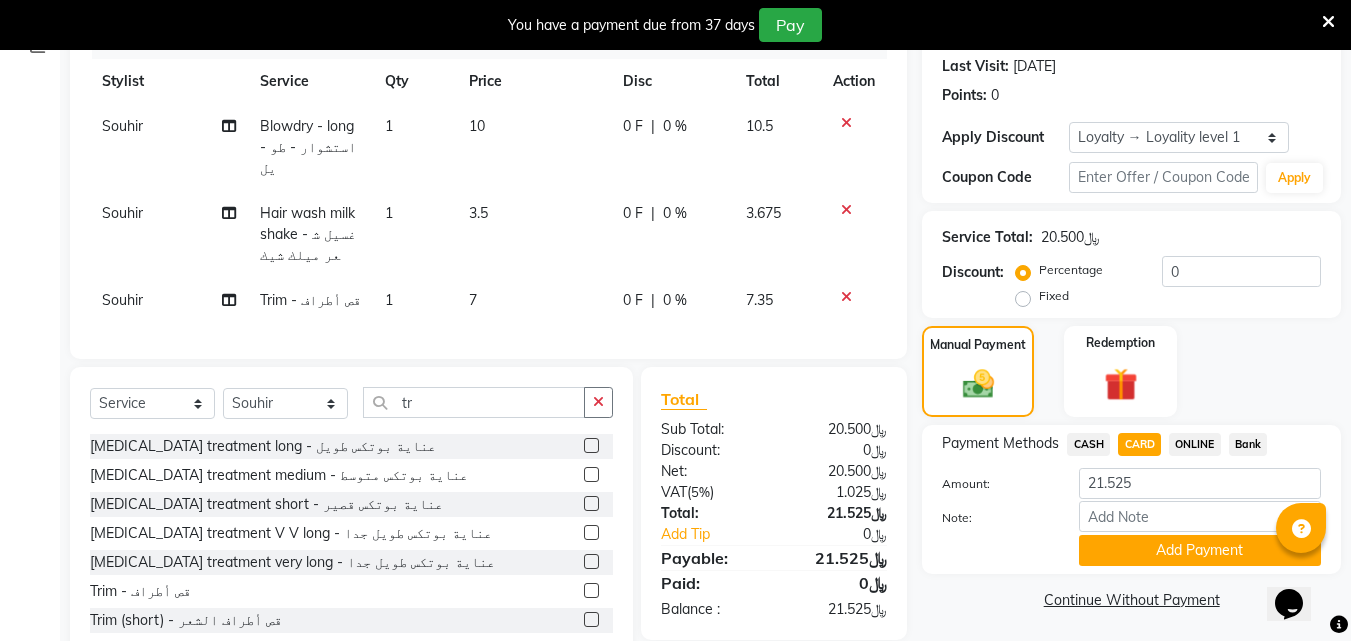 click on "Add Payment" 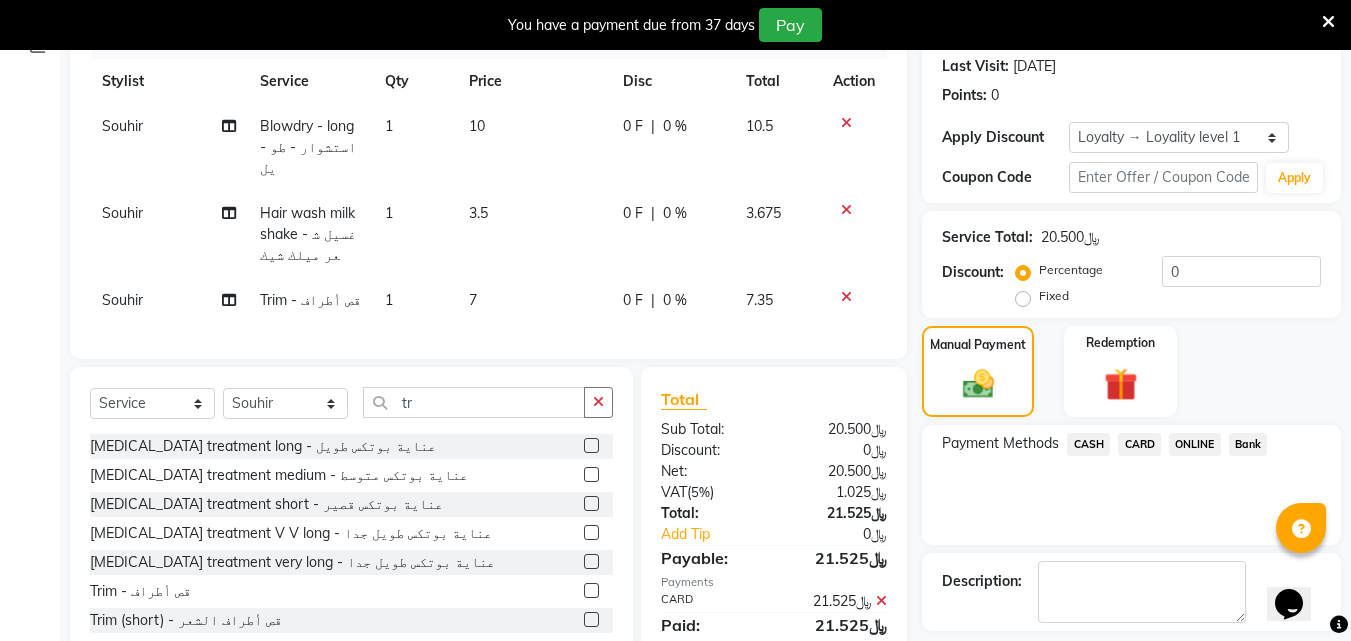 scroll, scrollTop: 440, scrollLeft: 0, axis: vertical 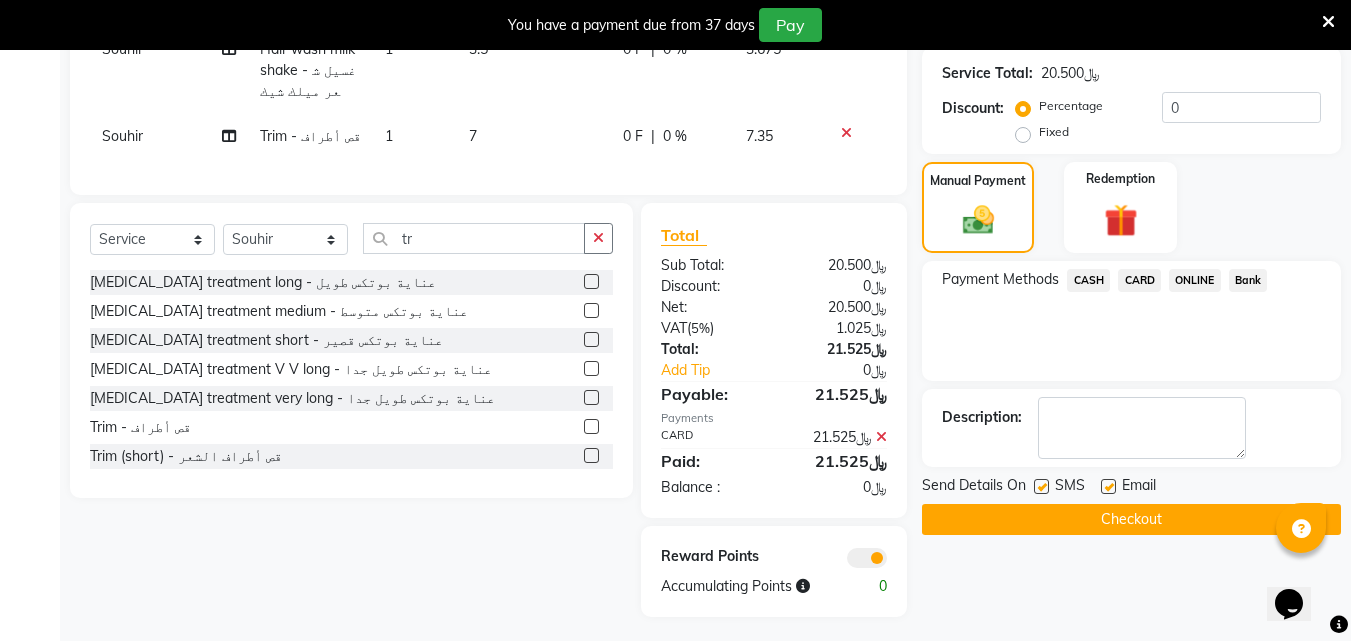 click on "Checkout" 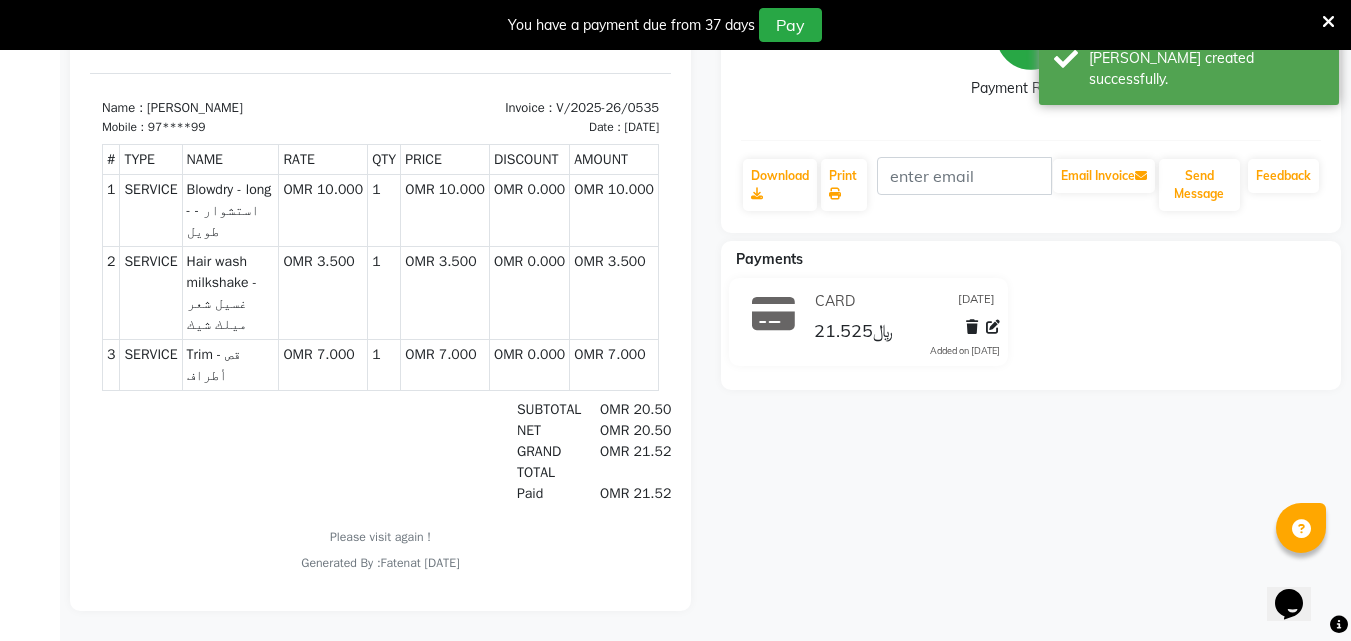 scroll, scrollTop: 0, scrollLeft: 0, axis: both 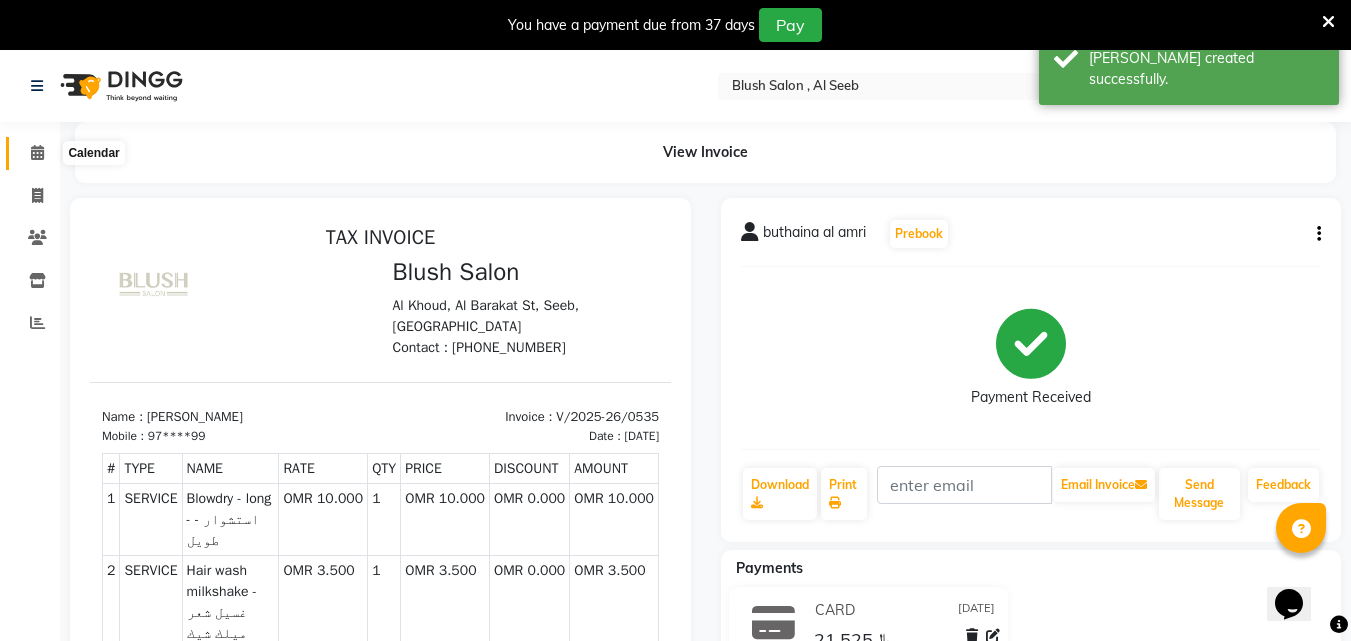 click 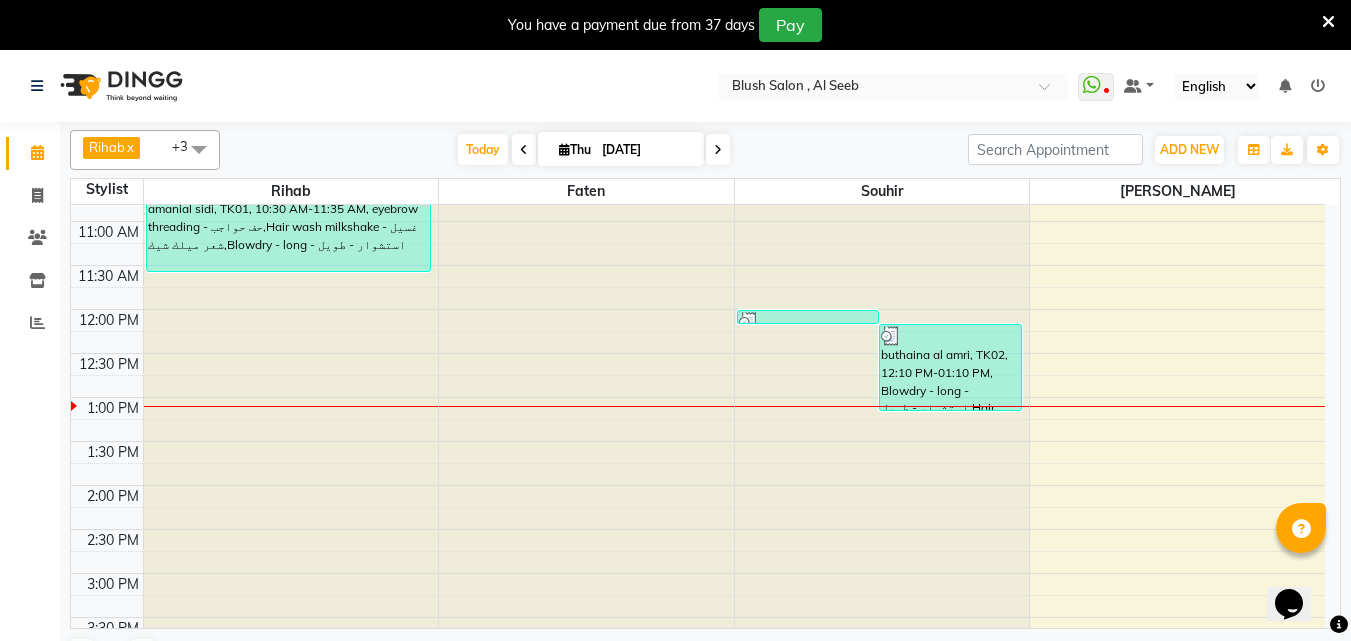 scroll, scrollTop: 1000, scrollLeft: 0, axis: vertical 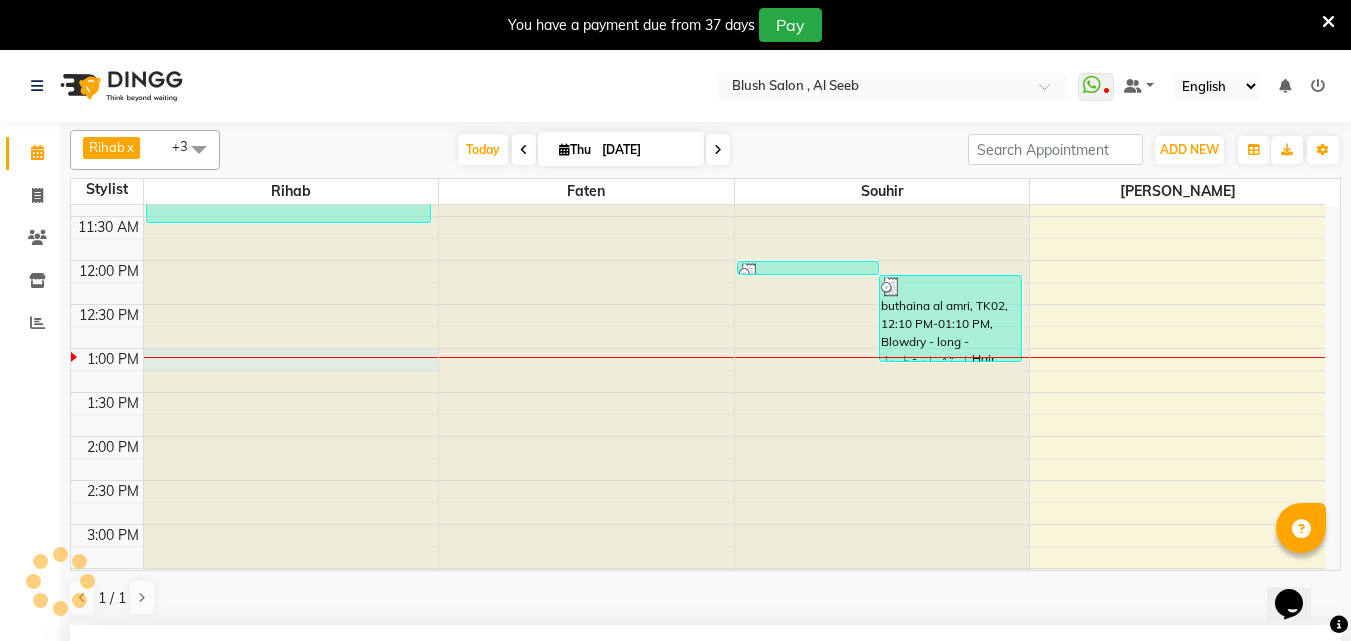 select on "38037" 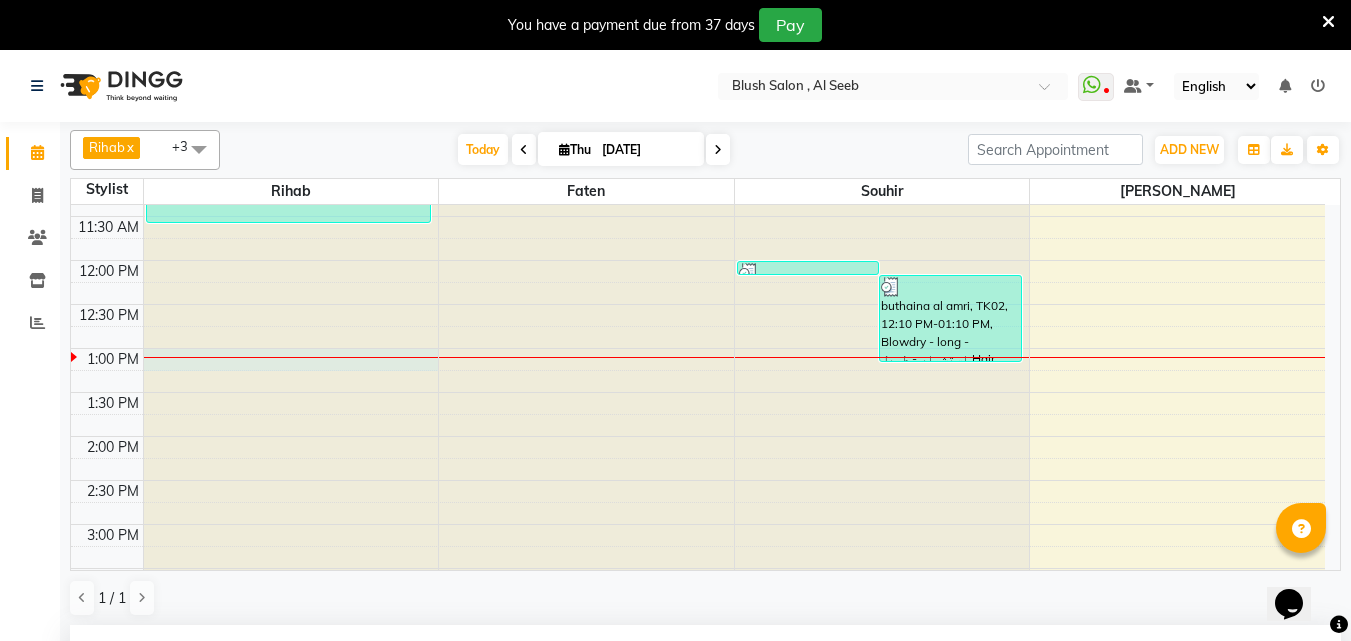 scroll, scrollTop: 439, scrollLeft: 0, axis: vertical 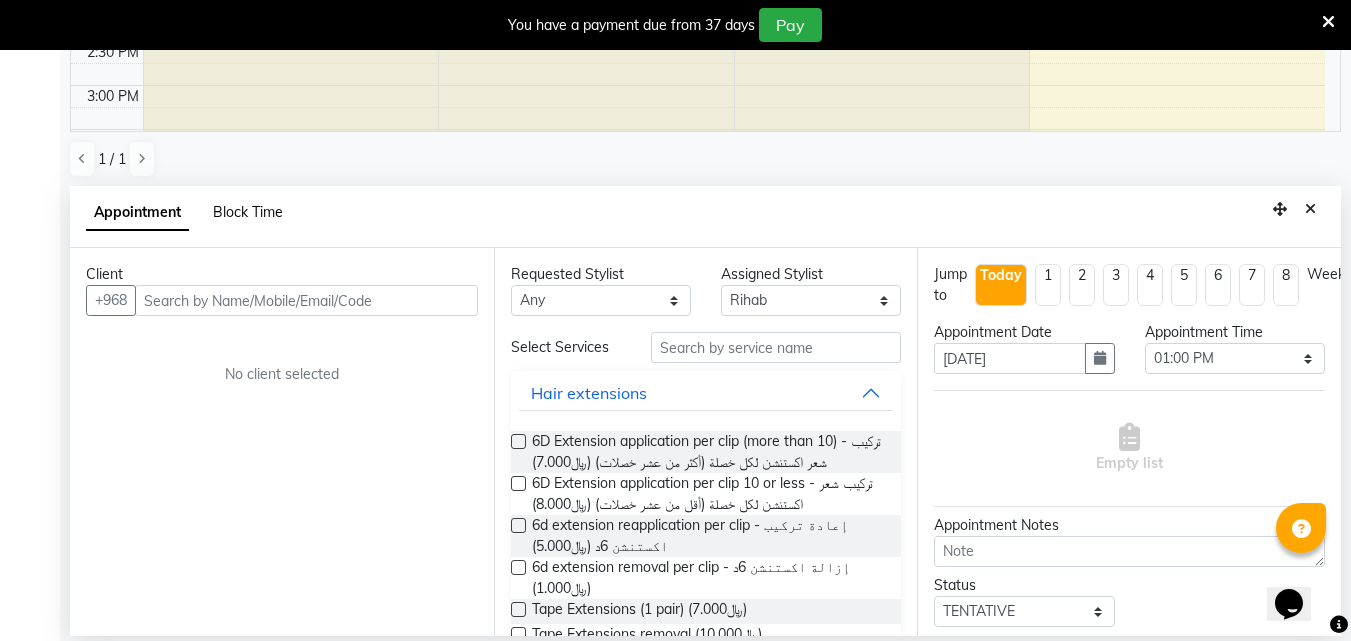 click on "Block Time" at bounding box center [248, 212] 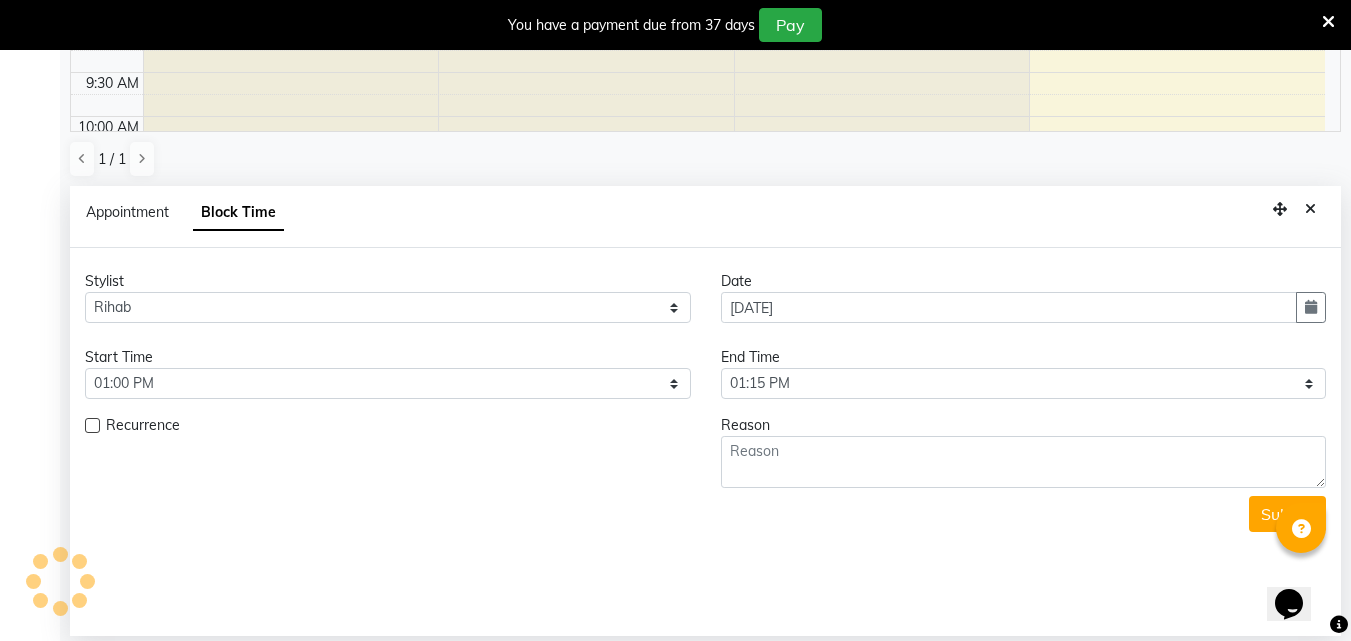 scroll, scrollTop: 1145, scrollLeft: 0, axis: vertical 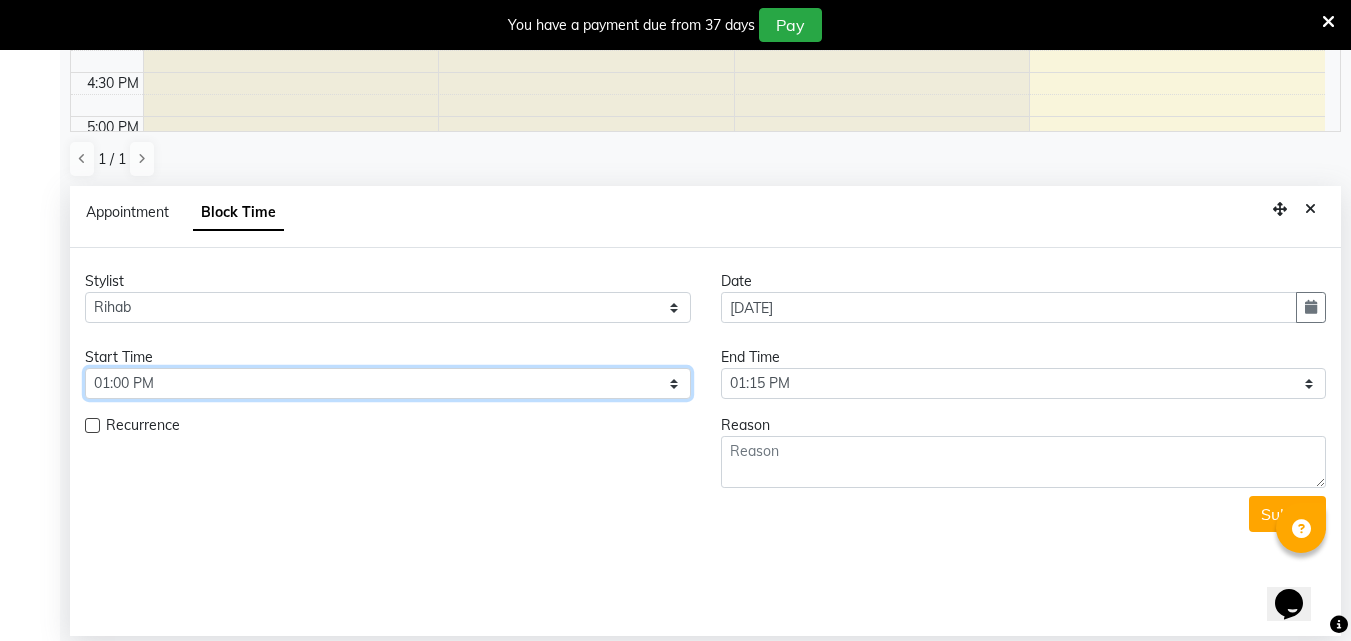 click on "Select 12:00 AM 12:05 AM 12:10 AM 12:15 AM 12:20 AM 12:25 AM 12:30 AM 12:35 AM 12:40 AM 12:45 AM 12:50 AM 12:55 AM 01:00 AM 01:05 AM 01:10 AM 01:15 AM 01:20 AM 01:25 AM 01:30 AM 01:35 AM 01:40 AM 01:45 AM 01:50 AM 01:55 AM 02:00 AM 02:05 AM 02:10 AM 02:15 AM 02:20 AM 02:25 AM 02:30 AM 02:35 AM 02:40 AM 02:45 AM 02:50 AM 02:55 AM 03:00 AM 03:05 AM 03:10 AM 03:15 AM 03:20 AM 03:25 AM 03:30 AM 03:35 AM 03:40 AM 03:45 AM 03:50 AM 03:55 AM 04:00 AM 04:05 AM 04:10 AM 04:15 AM 04:20 AM 04:25 AM 04:30 AM 04:35 AM 04:40 AM 04:45 AM 04:50 AM 04:55 AM 05:00 AM 05:05 AM 05:10 AM 05:15 AM 05:20 AM 05:25 AM 05:30 AM 05:35 AM 05:40 AM 05:45 AM 05:50 AM 05:55 AM 06:00 AM 06:05 AM 06:10 AM 06:15 AM 06:20 AM 06:25 AM 06:30 AM 06:35 AM 06:40 AM 06:45 AM 06:50 AM 06:55 AM 07:00 AM 07:05 AM 07:10 AM 07:15 AM 07:20 AM 07:25 AM 07:30 AM 07:35 AM 07:40 AM 07:45 AM 07:50 AM 07:55 AM 08:00 AM 08:05 AM 08:10 AM 08:15 AM 08:20 AM 08:25 AM 08:30 AM 08:35 AM 08:40 AM 08:45 AM 08:50 AM 08:55 AM 09:00 AM 09:05 AM 09:10 AM 09:15 AM 09:20 AM" at bounding box center [388, 383] 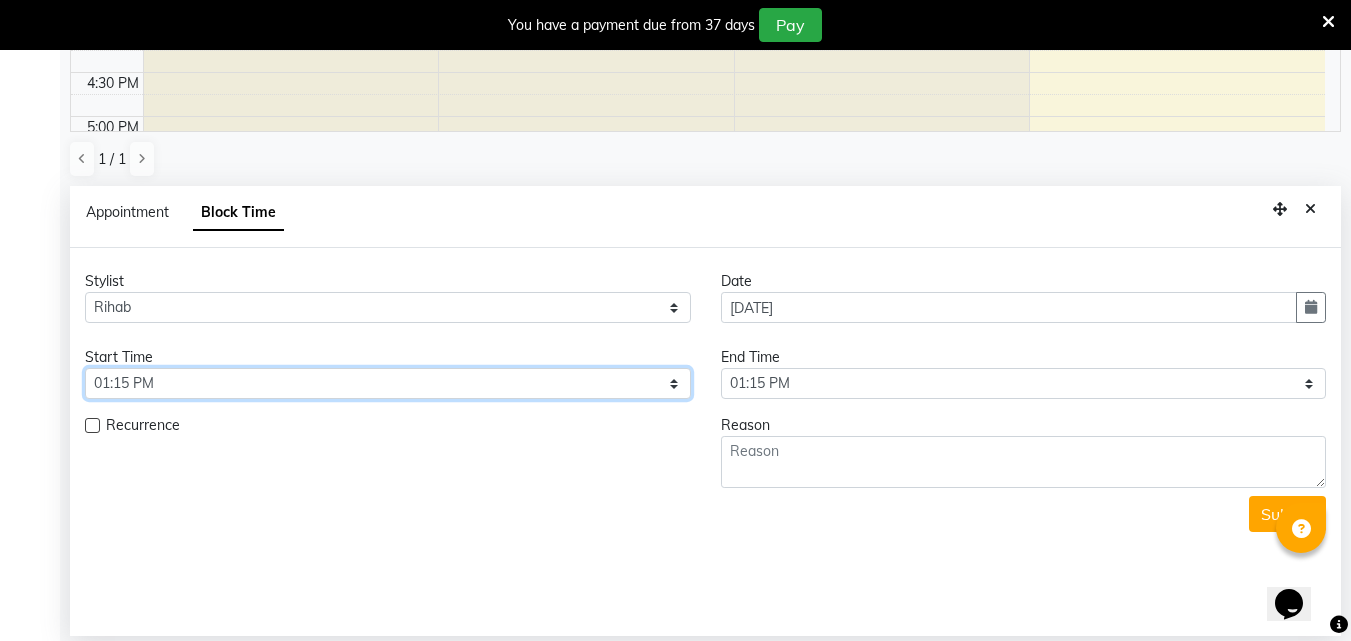 click on "Select 12:00 AM 12:05 AM 12:10 AM 12:15 AM 12:20 AM 12:25 AM 12:30 AM 12:35 AM 12:40 AM 12:45 AM 12:50 AM 12:55 AM 01:00 AM 01:05 AM 01:10 AM 01:15 AM 01:20 AM 01:25 AM 01:30 AM 01:35 AM 01:40 AM 01:45 AM 01:50 AM 01:55 AM 02:00 AM 02:05 AM 02:10 AM 02:15 AM 02:20 AM 02:25 AM 02:30 AM 02:35 AM 02:40 AM 02:45 AM 02:50 AM 02:55 AM 03:00 AM 03:05 AM 03:10 AM 03:15 AM 03:20 AM 03:25 AM 03:30 AM 03:35 AM 03:40 AM 03:45 AM 03:50 AM 03:55 AM 04:00 AM 04:05 AM 04:10 AM 04:15 AM 04:20 AM 04:25 AM 04:30 AM 04:35 AM 04:40 AM 04:45 AM 04:50 AM 04:55 AM 05:00 AM 05:05 AM 05:10 AM 05:15 AM 05:20 AM 05:25 AM 05:30 AM 05:35 AM 05:40 AM 05:45 AM 05:50 AM 05:55 AM 06:00 AM 06:05 AM 06:10 AM 06:15 AM 06:20 AM 06:25 AM 06:30 AM 06:35 AM 06:40 AM 06:45 AM 06:50 AM 06:55 AM 07:00 AM 07:05 AM 07:10 AM 07:15 AM 07:20 AM 07:25 AM 07:30 AM 07:35 AM 07:40 AM 07:45 AM 07:50 AM 07:55 AM 08:00 AM 08:05 AM 08:10 AM 08:15 AM 08:20 AM 08:25 AM 08:30 AM 08:35 AM 08:40 AM 08:45 AM 08:50 AM 08:55 AM 09:00 AM 09:05 AM 09:10 AM 09:15 AM 09:20 AM" at bounding box center [388, 383] 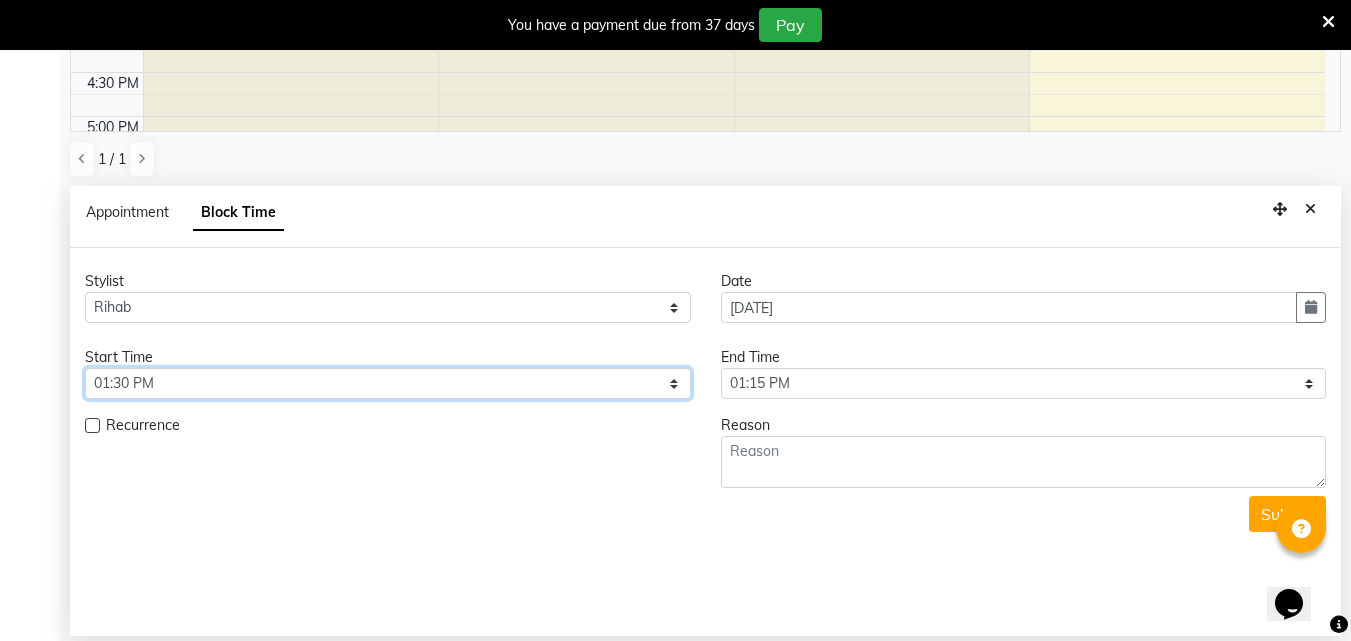 click on "Select 12:00 AM 12:05 AM 12:10 AM 12:15 AM 12:20 AM 12:25 AM 12:30 AM 12:35 AM 12:40 AM 12:45 AM 12:50 AM 12:55 AM 01:00 AM 01:05 AM 01:10 AM 01:15 AM 01:20 AM 01:25 AM 01:30 AM 01:35 AM 01:40 AM 01:45 AM 01:50 AM 01:55 AM 02:00 AM 02:05 AM 02:10 AM 02:15 AM 02:20 AM 02:25 AM 02:30 AM 02:35 AM 02:40 AM 02:45 AM 02:50 AM 02:55 AM 03:00 AM 03:05 AM 03:10 AM 03:15 AM 03:20 AM 03:25 AM 03:30 AM 03:35 AM 03:40 AM 03:45 AM 03:50 AM 03:55 AM 04:00 AM 04:05 AM 04:10 AM 04:15 AM 04:20 AM 04:25 AM 04:30 AM 04:35 AM 04:40 AM 04:45 AM 04:50 AM 04:55 AM 05:00 AM 05:05 AM 05:10 AM 05:15 AM 05:20 AM 05:25 AM 05:30 AM 05:35 AM 05:40 AM 05:45 AM 05:50 AM 05:55 AM 06:00 AM 06:05 AM 06:10 AM 06:15 AM 06:20 AM 06:25 AM 06:30 AM 06:35 AM 06:40 AM 06:45 AM 06:50 AM 06:55 AM 07:00 AM 07:05 AM 07:10 AM 07:15 AM 07:20 AM 07:25 AM 07:30 AM 07:35 AM 07:40 AM 07:45 AM 07:50 AM 07:55 AM 08:00 AM 08:05 AM 08:10 AM 08:15 AM 08:20 AM 08:25 AM 08:30 AM 08:35 AM 08:40 AM 08:45 AM 08:50 AM 08:55 AM 09:00 AM 09:05 AM 09:10 AM 09:15 AM 09:20 AM" at bounding box center (388, 383) 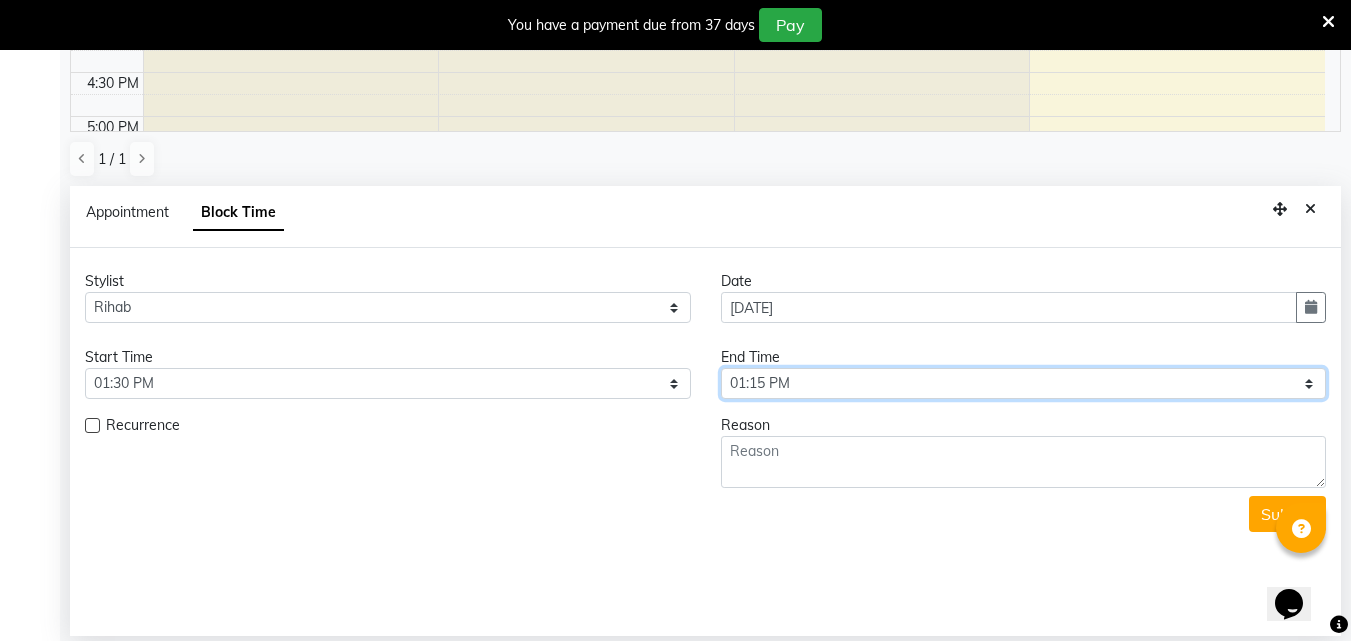 click on "Select 12:00 AM 12:05 AM 12:10 AM 12:15 AM 12:20 AM 12:25 AM 12:30 AM 12:35 AM 12:40 AM 12:45 AM 12:50 AM 12:55 AM 01:00 AM 01:05 AM 01:10 AM 01:15 AM 01:20 AM 01:25 AM 01:30 AM 01:35 AM 01:40 AM 01:45 AM 01:50 AM 01:55 AM 02:00 AM 02:05 AM 02:10 AM 02:15 AM 02:20 AM 02:25 AM 02:30 AM 02:35 AM 02:40 AM 02:45 AM 02:50 AM 02:55 AM 03:00 AM 03:05 AM 03:10 AM 03:15 AM 03:20 AM 03:25 AM 03:30 AM 03:35 AM 03:40 AM 03:45 AM 03:50 AM 03:55 AM 04:00 AM 04:05 AM 04:10 AM 04:15 AM 04:20 AM 04:25 AM 04:30 AM 04:35 AM 04:40 AM 04:45 AM 04:50 AM 04:55 AM 05:00 AM 05:05 AM 05:10 AM 05:15 AM 05:20 AM 05:25 AM 05:30 AM 05:35 AM 05:40 AM 05:45 AM 05:50 AM 05:55 AM 06:00 AM 06:05 AM 06:10 AM 06:15 AM 06:20 AM 06:25 AM 06:30 AM 06:35 AM 06:40 AM 06:45 AM 06:50 AM 06:55 AM 07:00 AM 07:05 AM 07:10 AM 07:15 AM 07:20 AM 07:25 AM 07:30 AM 07:35 AM 07:40 AM 07:45 AM 07:50 AM 07:55 AM 08:00 AM 08:05 AM 08:10 AM 08:15 AM 08:20 AM 08:25 AM 08:30 AM 08:35 AM 08:40 AM 08:45 AM 08:50 AM 08:55 AM 09:00 AM 09:05 AM 09:10 AM 09:15 AM 09:20 AM" at bounding box center [1024, 383] 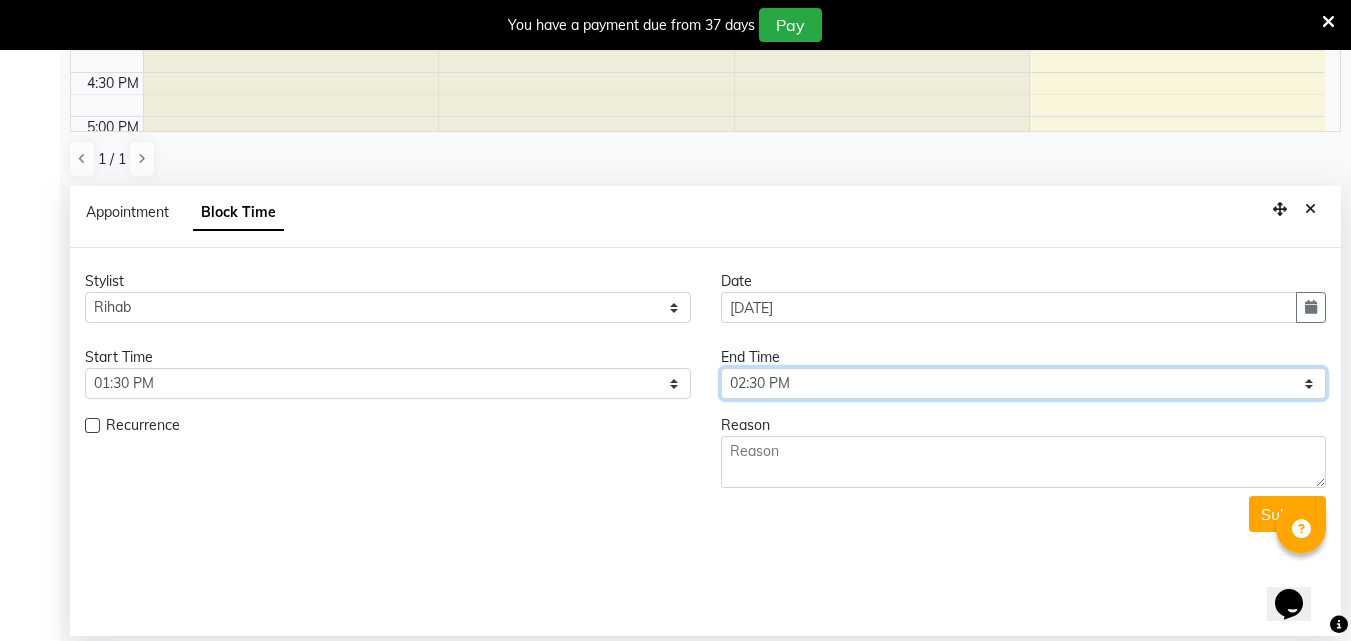 click on "Select 12:00 AM 12:05 AM 12:10 AM 12:15 AM 12:20 AM 12:25 AM 12:30 AM 12:35 AM 12:40 AM 12:45 AM 12:50 AM 12:55 AM 01:00 AM 01:05 AM 01:10 AM 01:15 AM 01:20 AM 01:25 AM 01:30 AM 01:35 AM 01:40 AM 01:45 AM 01:50 AM 01:55 AM 02:00 AM 02:05 AM 02:10 AM 02:15 AM 02:20 AM 02:25 AM 02:30 AM 02:35 AM 02:40 AM 02:45 AM 02:50 AM 02:55 AM 03:00 AM 03:05 AM 03:10 AM 03:15 AM 03:20 AM 03:25 AM 03:30 AM 03:35 AM 03:40 AM 03:45 AM 03:50 AM 03:55 AM 04:00 AM 04:05 AM 04:10 AM 04:15 AM 04:20 AM 04:25 AM 04:30 AM 04:35 AM 04:40 AM 04:45 AM 04:50 AM 04:55 AM 05:00 AM 05:05 AM 05:10 AM 05:15 AM 05:20 AM 05:25 AM 05:30 AM 05:35 AM 05:40 AM 05:45 AM 05:50 AM 05:55 AM 06:00 AM 06:05 AM 06:10 AM 06:15 AM 06:20 AM 06:25 AM 06:30 AM 06:35 AM 06:40 AM 06:45 AM 06:50 AM 06:55 AM 07:00 AM 07:05 AM 07:10 AM 07:15 AM 07:20 AM 07:25 AM 07:30 AM 07:35 AM 07:40 AM 07:45 AM 07:50 AM 07:55 AM 08:00 AM 08:05 AM 08:10 AM 08:15 AM 08:20 AM 08:25 AM 08:30 AM 08:35 AM 08:40 AM 08:45 AM 08:50 AM 08:55 AM 09:00 AM 09:05 AM 09:10 AM 09:15 AM 09:20 AM" at bounding box center (1024, 383) 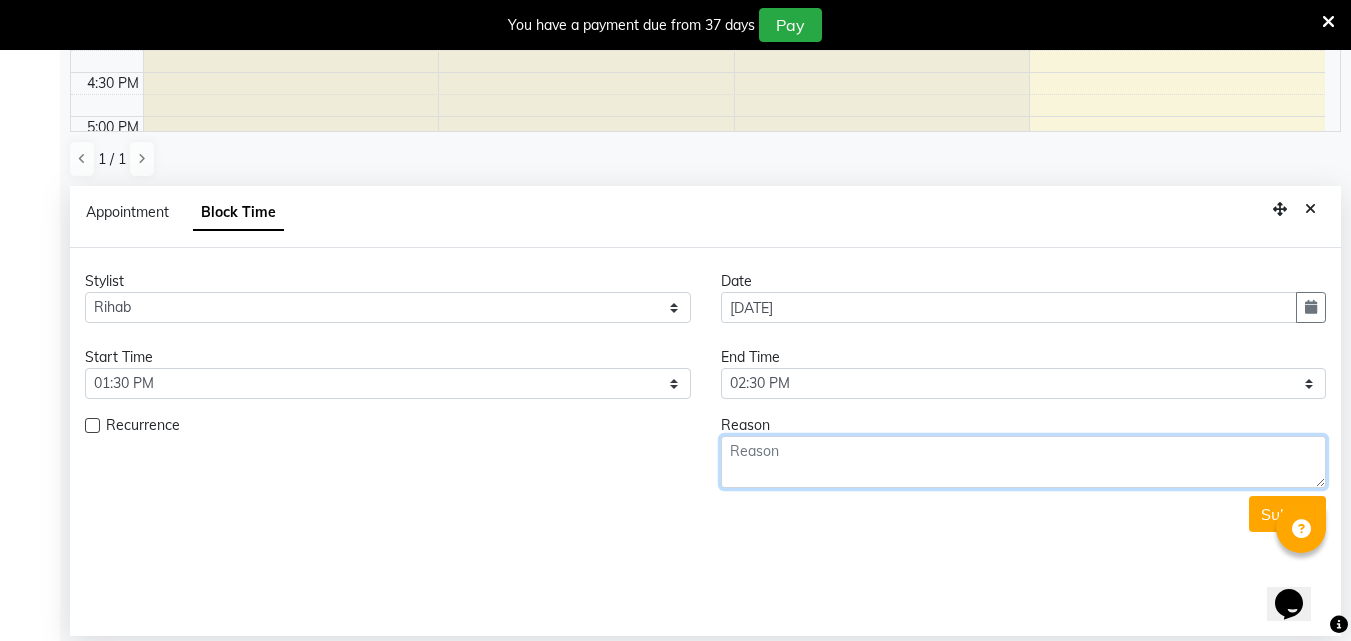 click at bounding box center [1024, 462] 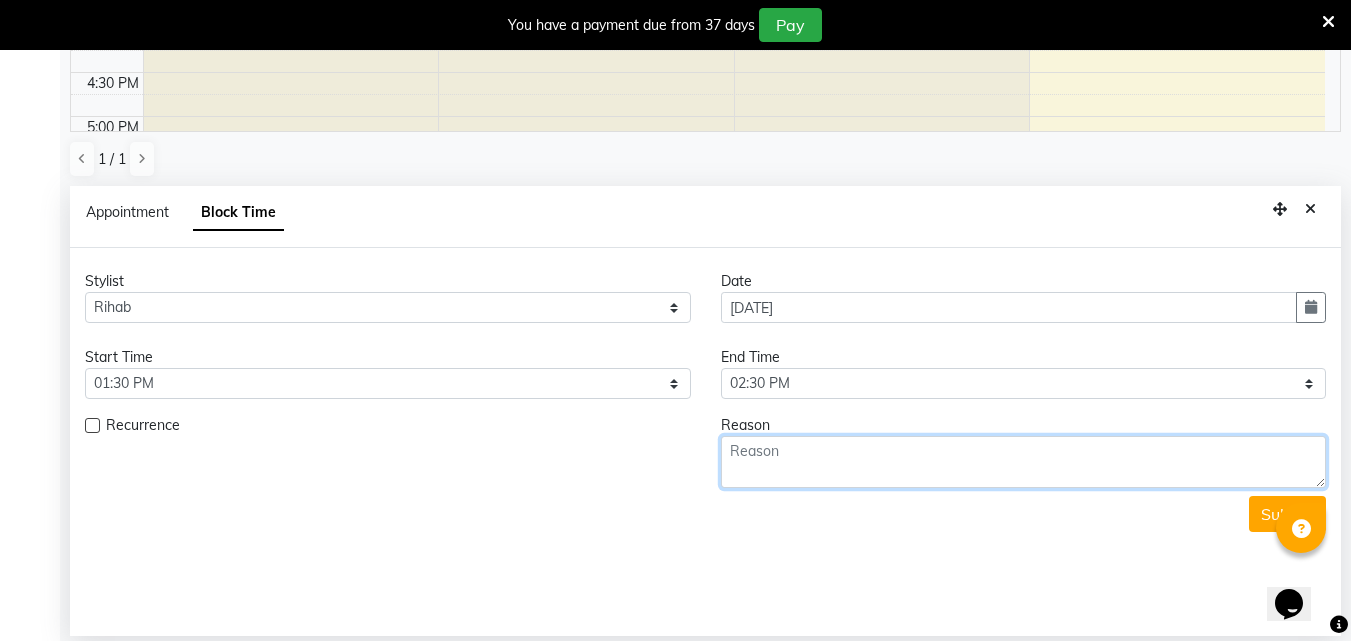 click at bounding box center [1024, 462] 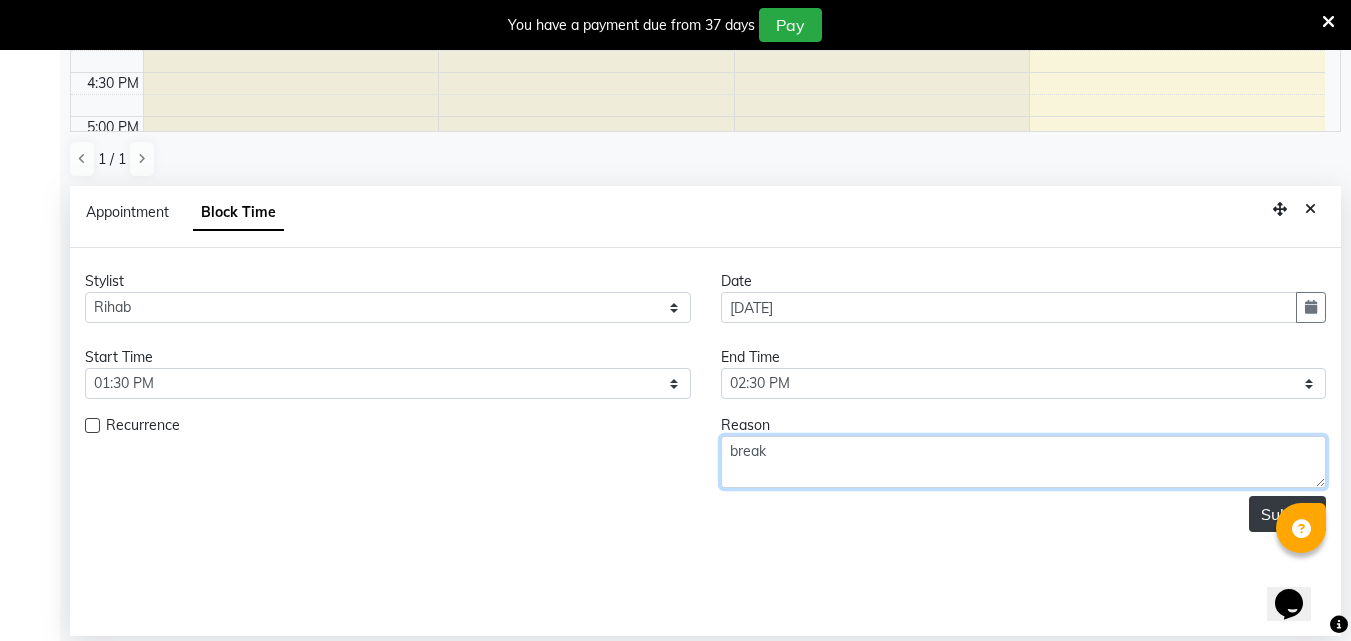 type on "break" 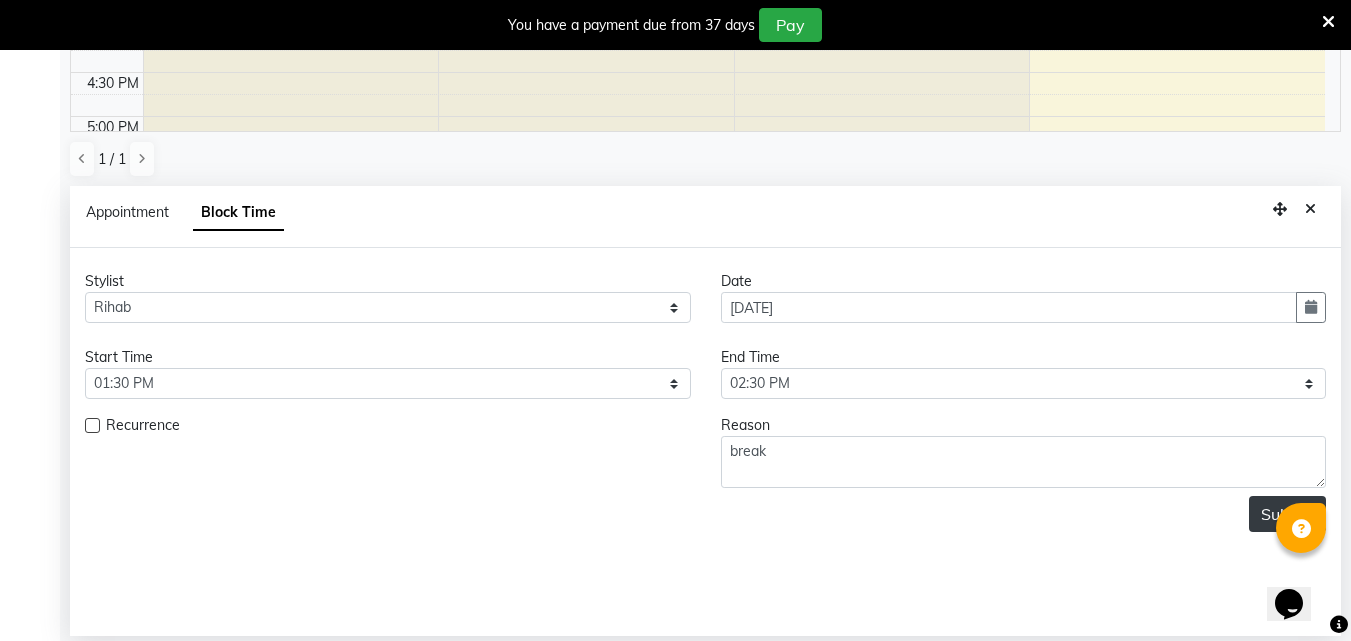 click on "Submit" at bounding box center (1287, 514) 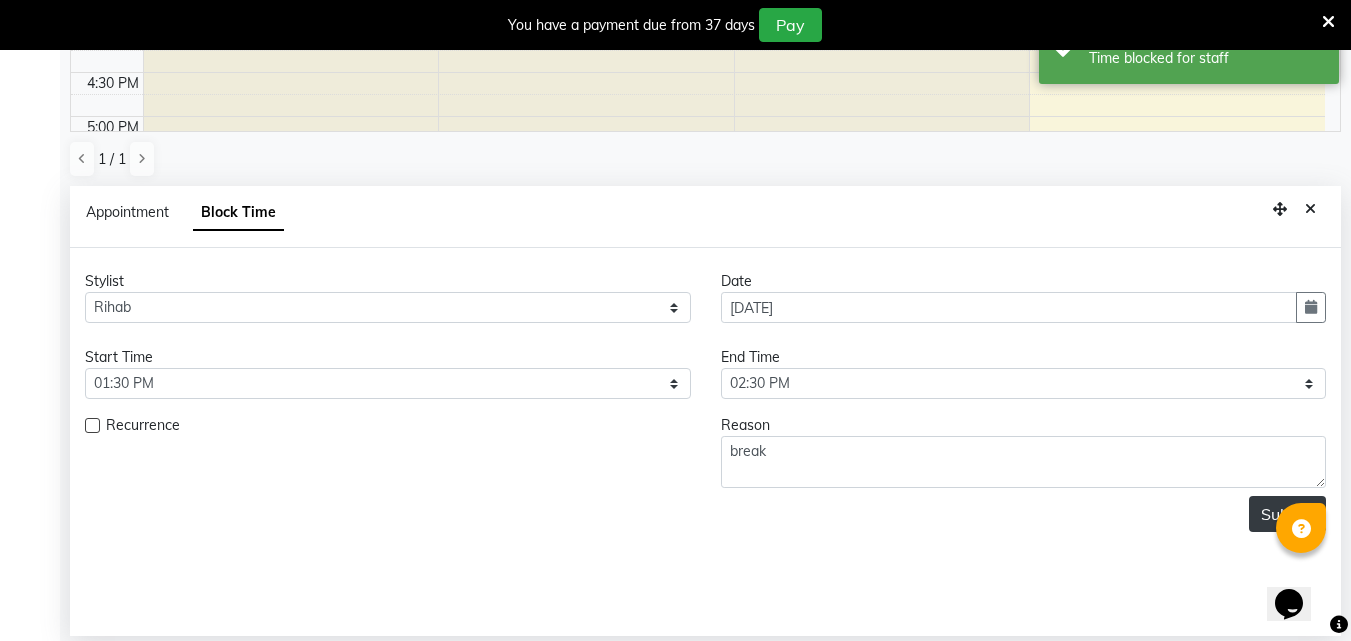 scroll, scrollTop: 0, scrollLeft: 0, axis: both 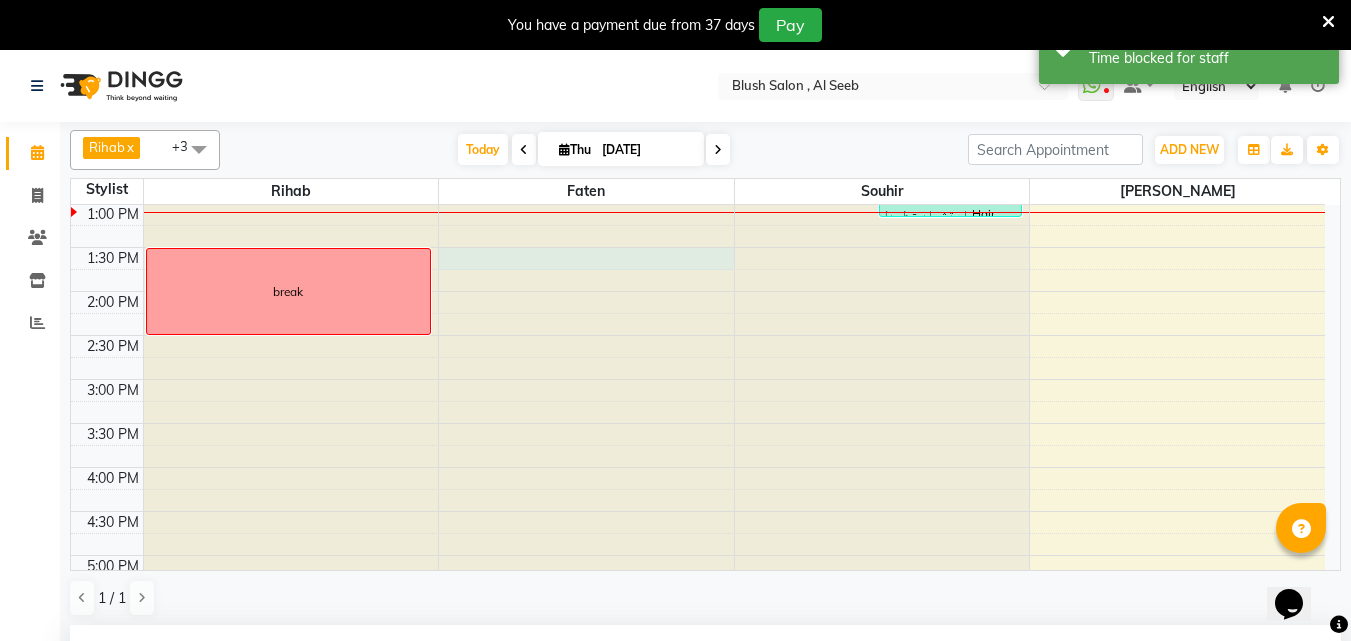 click at bounding box center (586, -940) 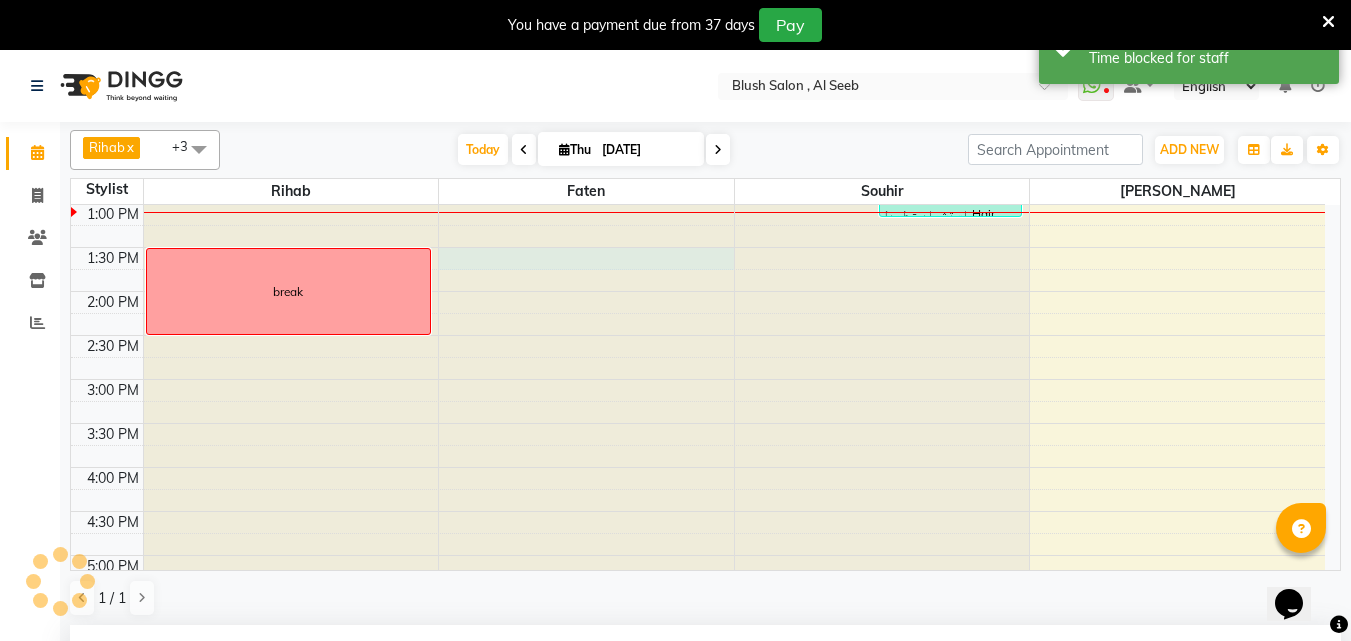 select on "810" 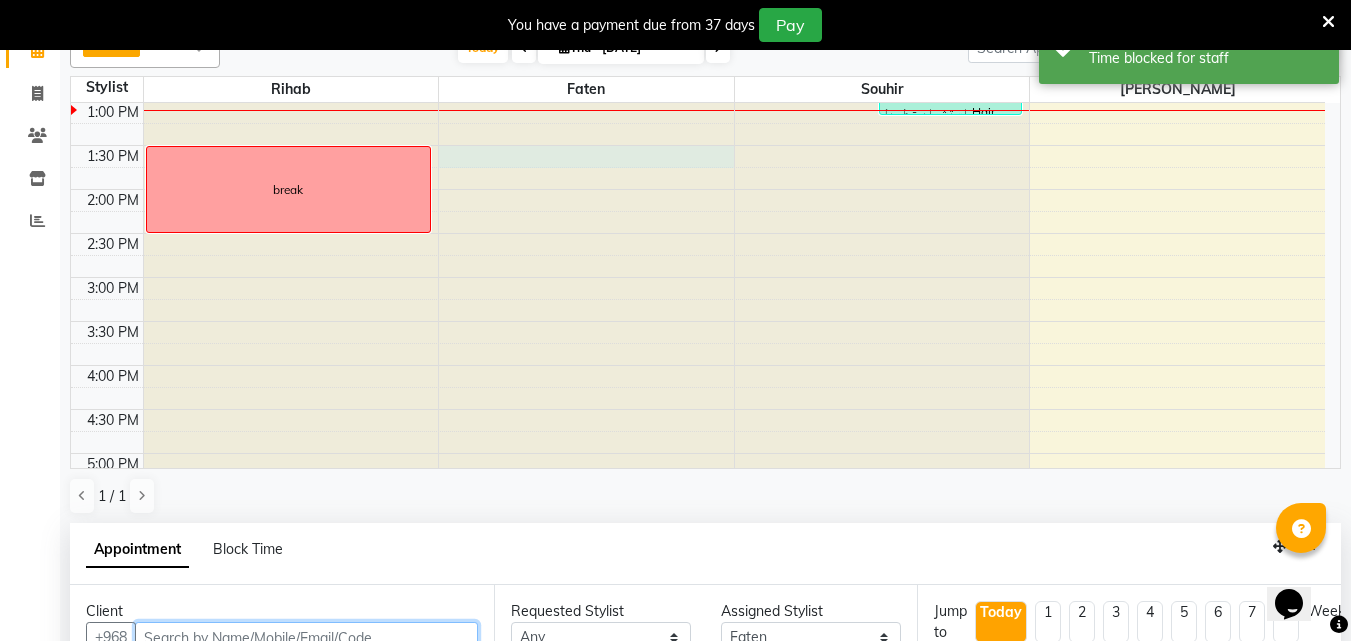 scroll, scrollTop: 419, scrollLeft: 0, axis: vertical 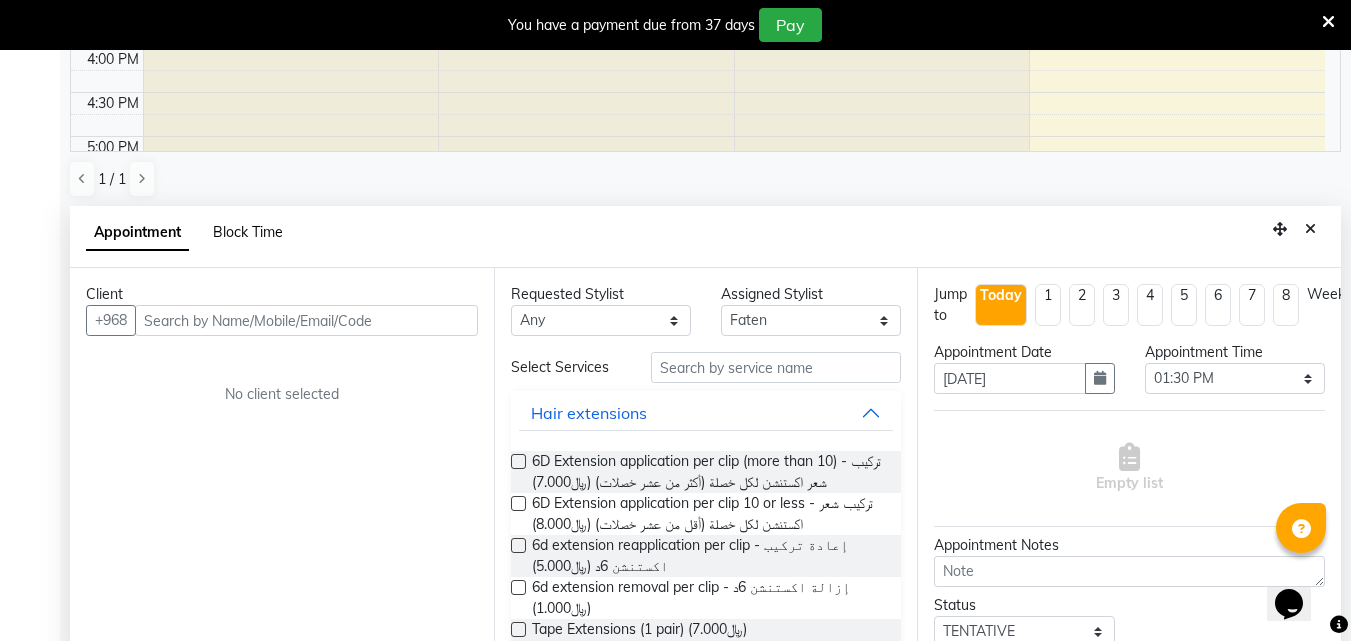 click on "Block Time" at bounding box center [248, 232] 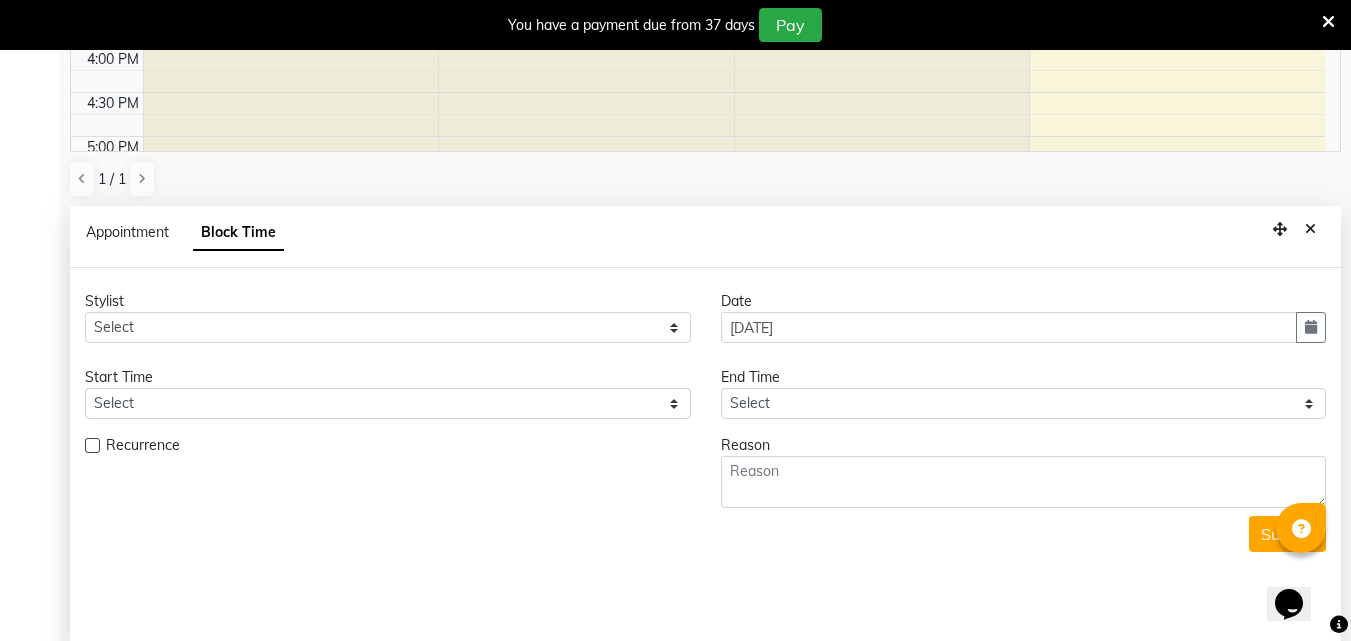 scroll, scrollTop: 439, scrollLeft: 0, axis: vertical 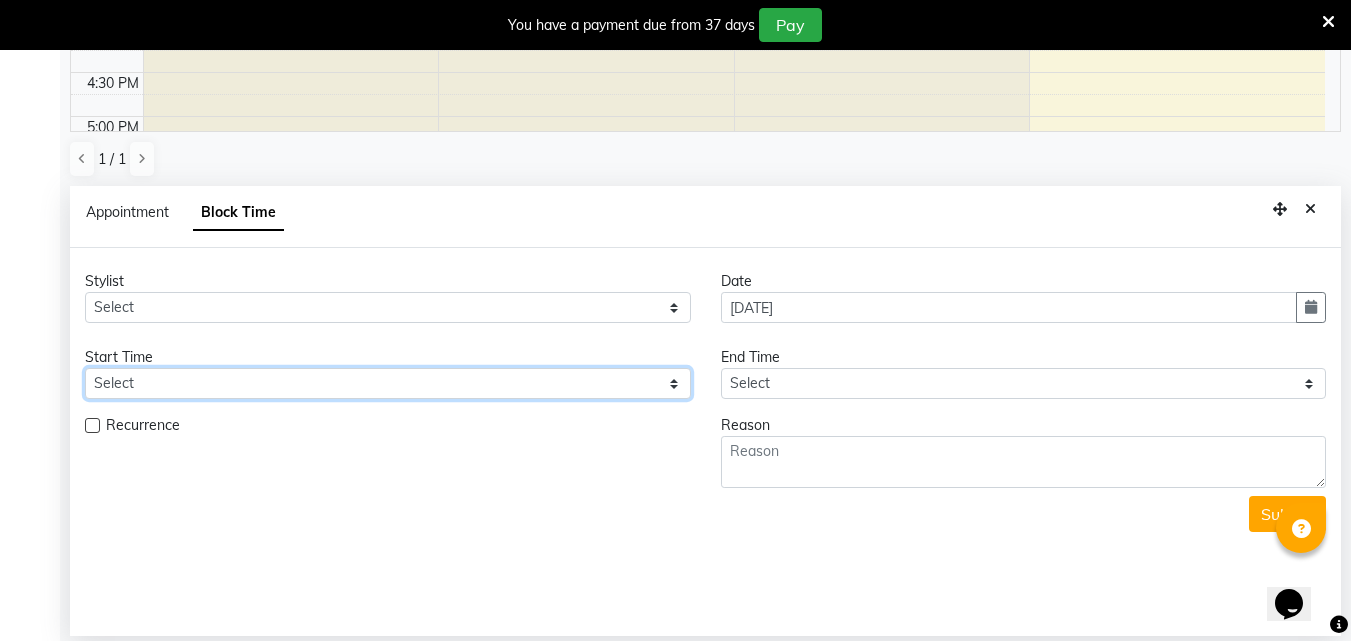 click on "Select" at bounding box center (388, 383) 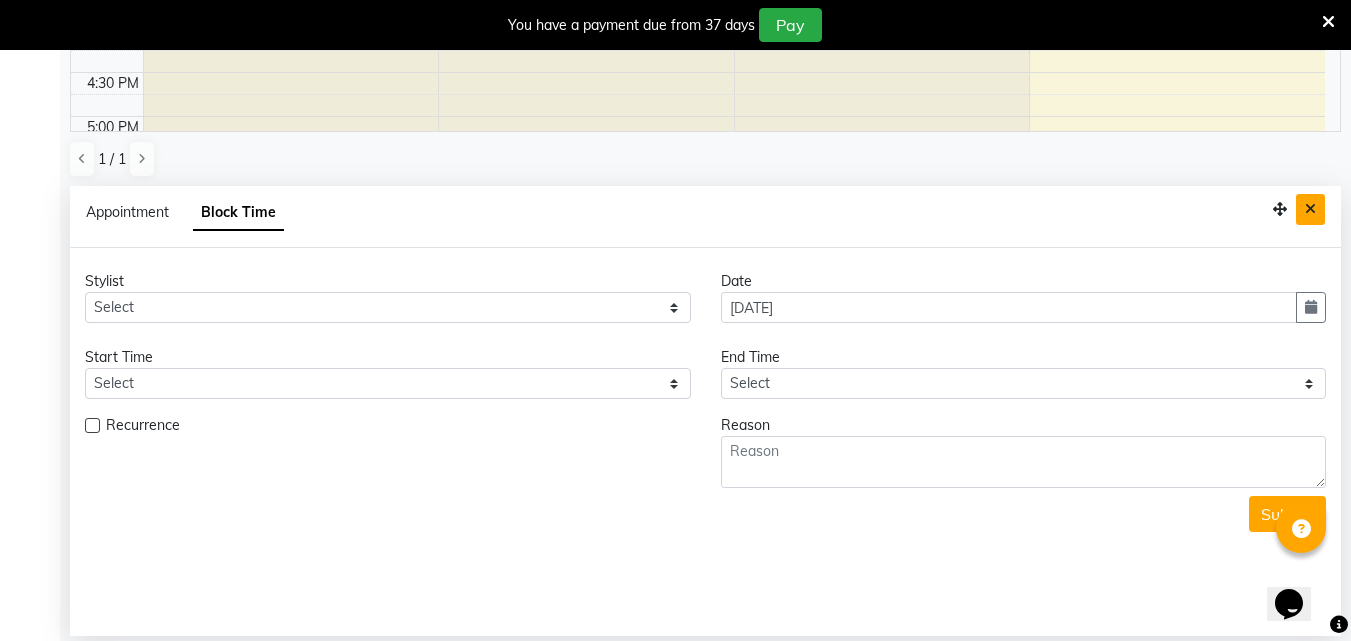 click at bounding box center [1310, 209] 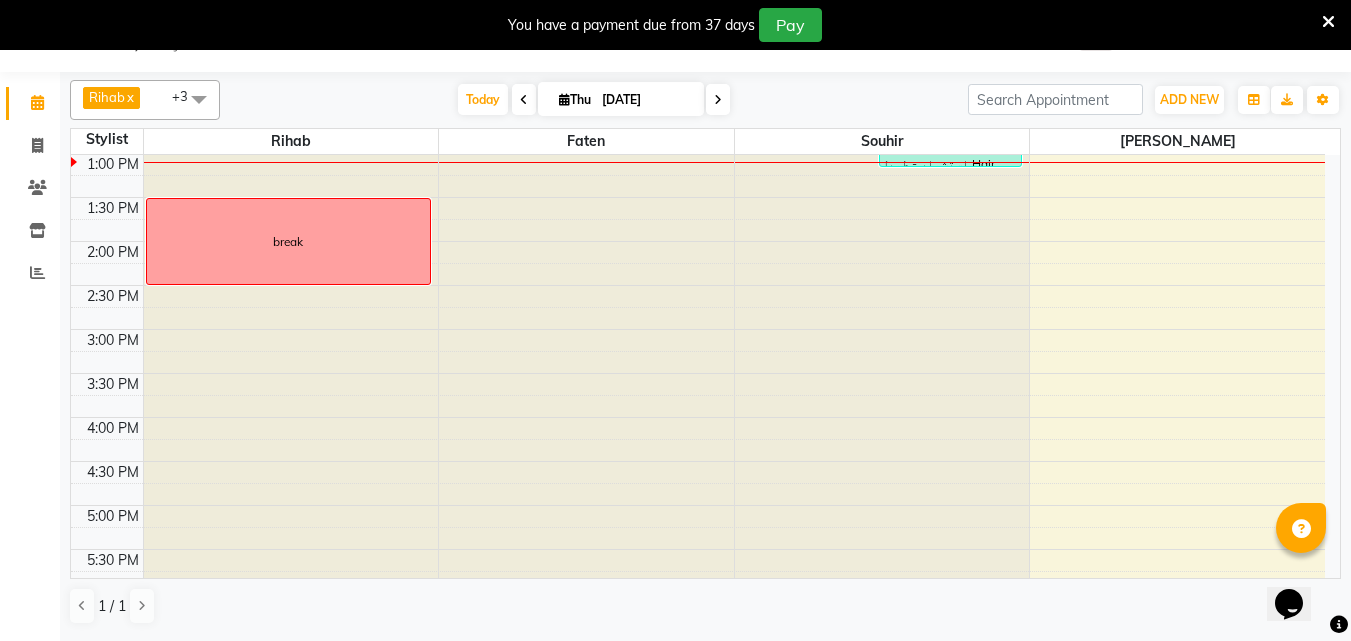 select on "38038" 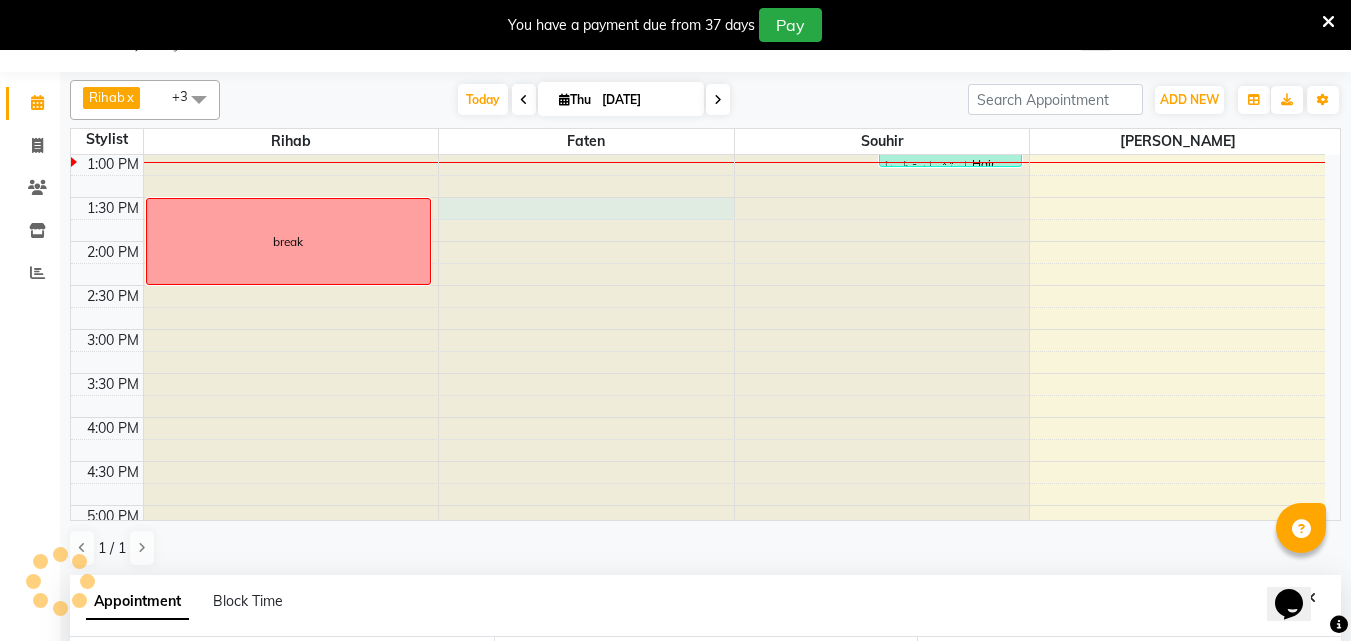 select on "810" 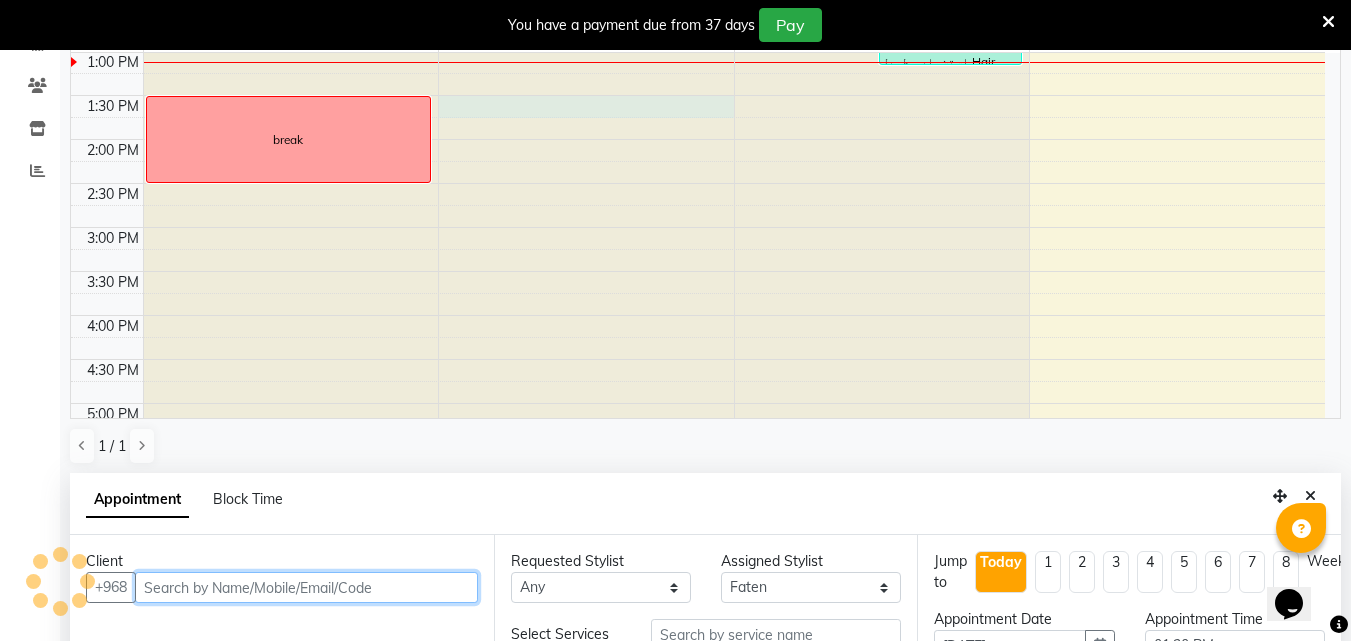 scroll, scrollTop: 419, scrollLeft: 0, axis: vertical 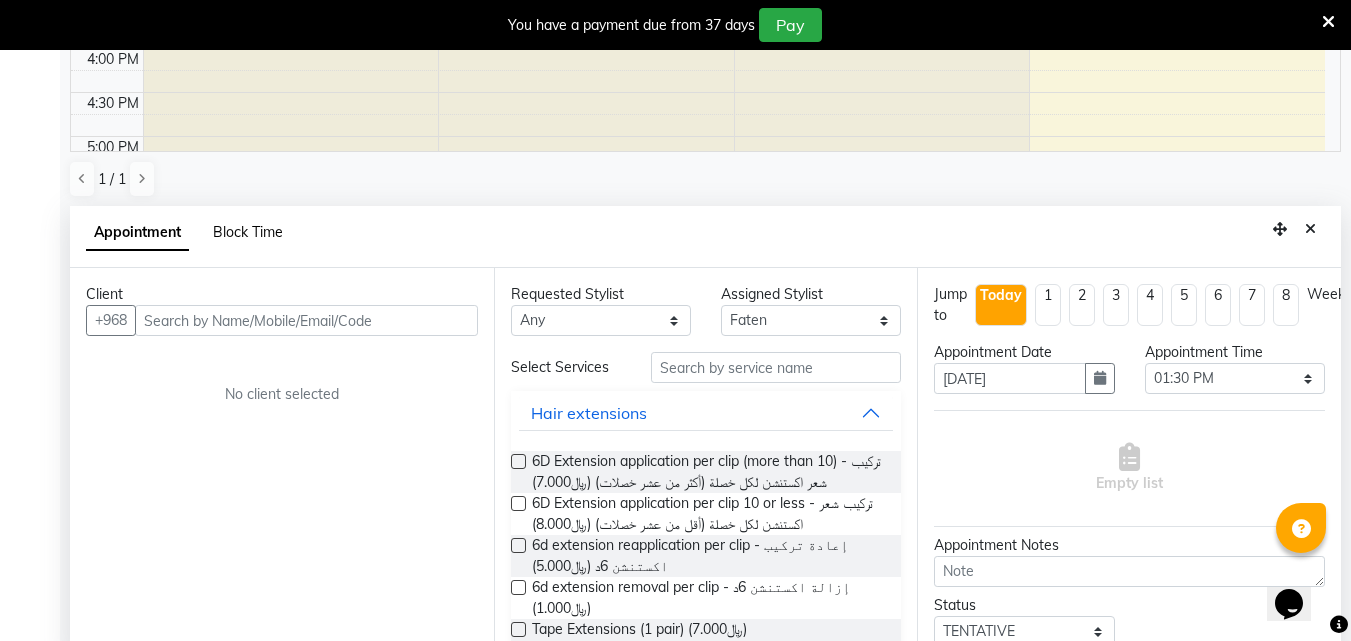 click on "Block Time" at bounding box center [248, 232] 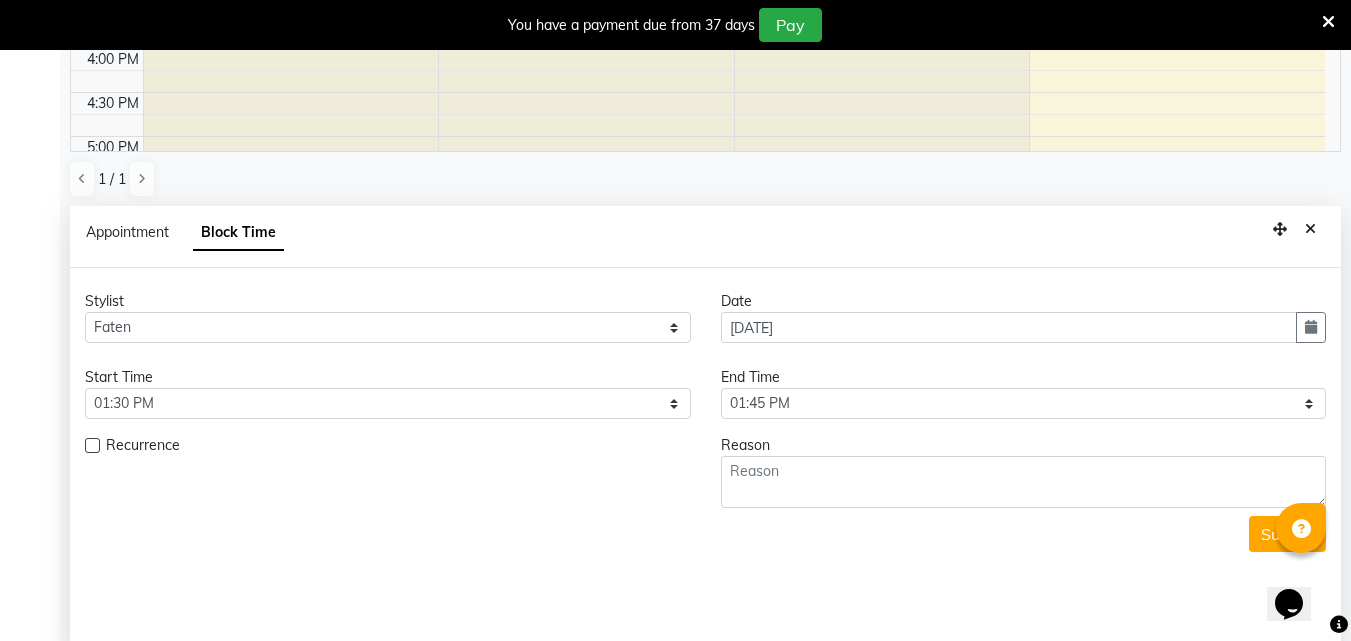 scroll, scrollTop: 529, scrollLeft: 0, axis: vertical 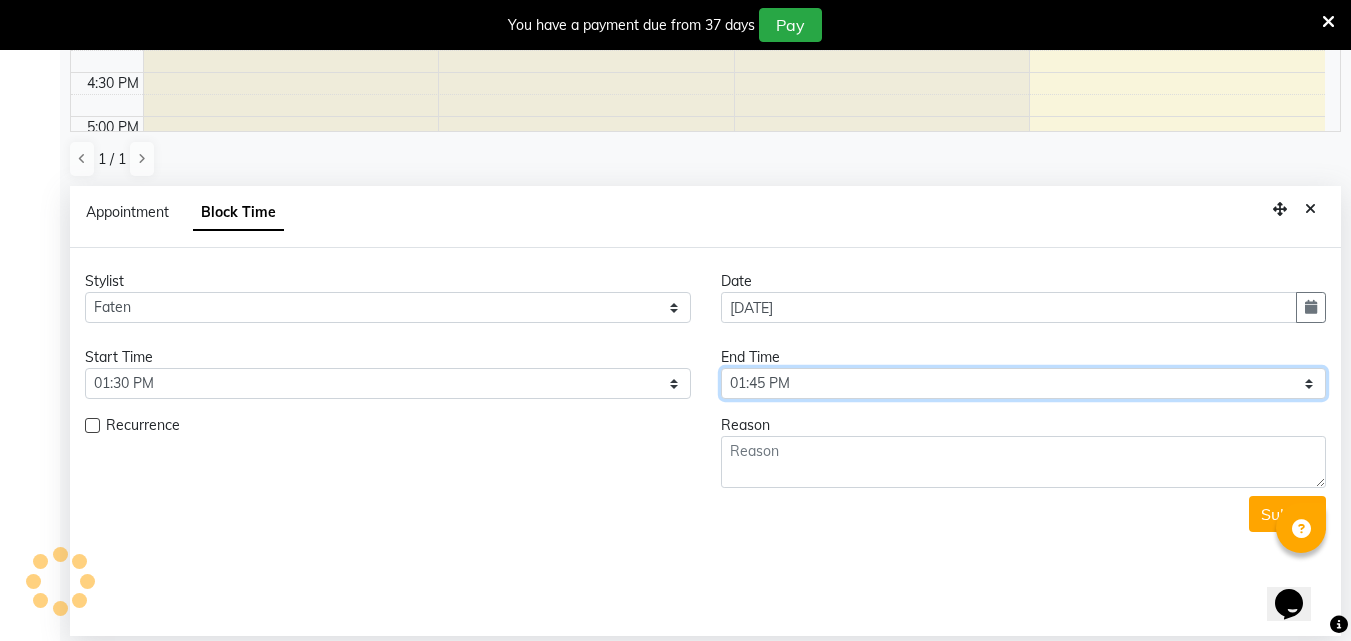 click on "Select 12:00 AM 12:05 AM 12:10 AM 12:15 AM 12:20 AM 12:25 AM 12:30 AM 12:35 AM 12:40 AM 12:45 AM 12:50 AM 12:55 AM 01:00 AM 01:05 AM 01:10 AM 01:15 AM 01:20 AM 01:25 AM 01:30 AM 01:35 AM 01:40 AM 01:45 AM 01:50 AM 01:55 AM 02:00 AM 02:05 AM 02:10 AM 02:15 AM 02:20 AM 02:25 AM 02:30 AM 02:35 AM 02:40 AM 02:45 AM 02:50 AM 02:55 AM 03:00 AM 03:05 AM 03:10 AM 03:15 AM 03:20 AM 03:25 AM 03:30 AM 03:35 AM 03:40 AM 03:45 AM 03:50 AM 03:55 AM 04:00 AM 04:05 AM 04:10 AM 04:15 AM 04:20 AM 04:25 AM 04:30 AM 04:35 AM 04:40 AM 04:45 AM 04:50 AM 04:55 AM 05:00 AM 05:05 AM 05:10 AM 05:15 AM 05:20 AM 05:25 AM 05:30 AM 05:35 AM 05:40 AM 05:45 AM 05:50 AM 05:55 AM 06:00 AM 06:05 AM 06:10 AM 06:15 AM 06:20 AM 06:25 AM 06:30 AM 06:35 AM 06:40 AM 06:45 AM 06:50 AM 06:55 AM 07:00 AM 07:05 AM 07:10 AM 07:15 AM 07:20 AM 07:25 AM 07:30 AM 07:35 AM 07:40 AM 07:45 AM 07:50 AM 07:55 AM 08:00 AM 08:05 AM 08:10 AM 08:15 AM 08:20 AM 08:25 AM 08:30 AM 08:35 AM 08:40 AM 08:45 AM 08:50 AM 08:55 AM 09:00 AM 09:05 AM 09:10 AM 09:15 AM 09:20 AM" at bounding box center (1024, 383) 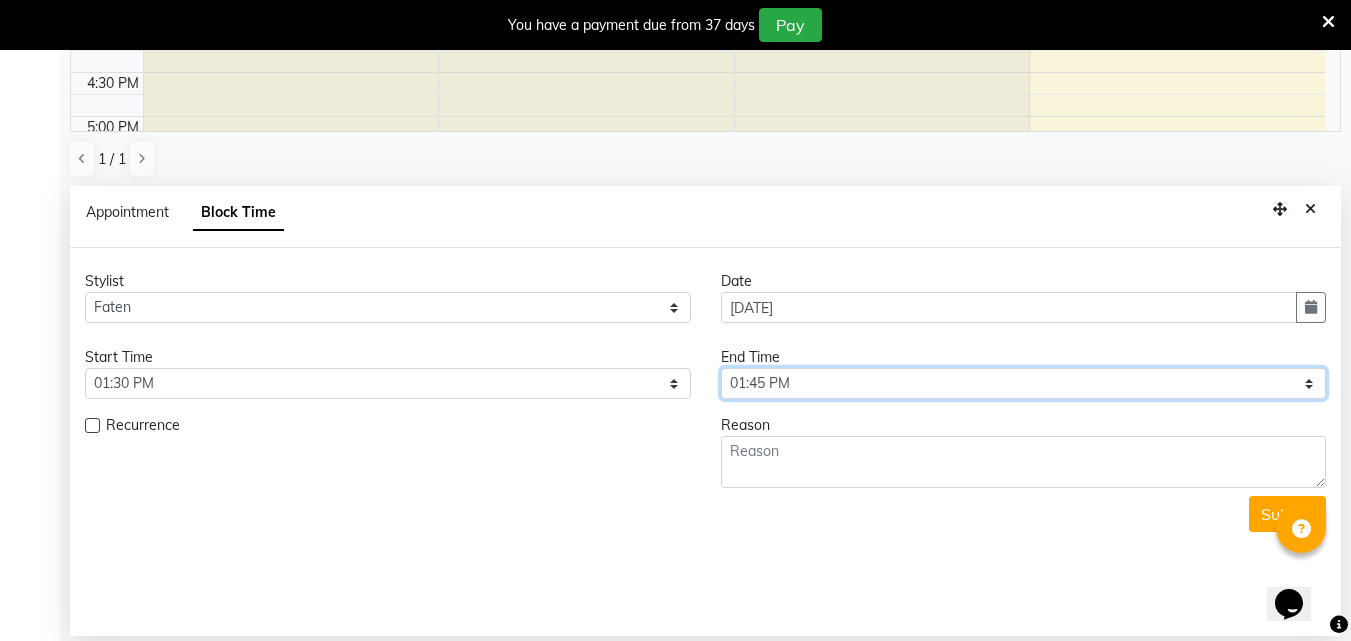 select on "870" 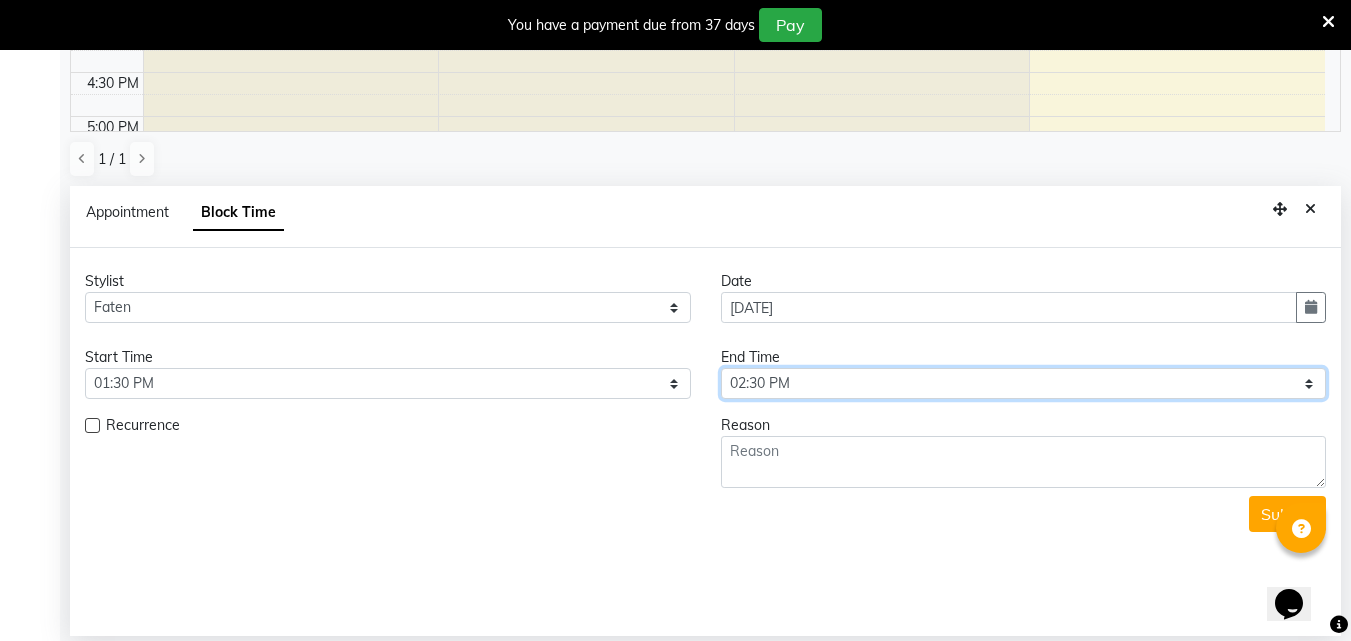 click on "Select 12:00 AM 12:05 AM 12:10 AM 12:15 AM 12:20 AM 12:25 AM 12:30 AM 12:35 AM 12:40 AM 12:45 AM 12:50 AM 12:55 AM 01:00 AM 01:05 AM 01:10 AM 01:15 AM 01:20 AM 01:25 AM 01:30 AM 01:35 AM 01:40 AM 01:45 AM 01:50 AM 01:55 AM 02:00 AM 02:05 AM 02:10 AM 02:15 AM 02:20 AM 02:25 AM 02:30 AM 02:35 AM 02:40 AM 02:45 AM 02:50 AM 02:55 AM 03:00 AM 03:05 AM 03:10 AM 03:15 AM 03:20 AM 03:25 AM 03:30 AM 03:35 AM 03:40 AM 03:45 AM 03:50 AM 03:55 AM 04:00 AM 04:05 AM 04:10 AM 04:15 AM 04:20 AM 04:25 AM 04:30 AM 04:35 AM 04:40 AM 04:45 AM 04:50 AM 04:55 AM 05:00 AM 05:05 AM 05:10 AM 05:15 AM 05:20 AM 05:25 AM 05:30 AM 05:35 AM 05:40 AM 05:45 AM 05:50 AM 05:55 AM 06:00 AM 06:05 AM 06:10 AM 06:15 AM 06:20 AM 06:25 AM 06:30 AM 06:35 AM 06:40 AM 06:45 AM 06:50 AM 06:55 AM 07:00 AM 07:05 AM 07:10 AM 07:15 AM 07:20 AM 07:25 AM 07:30 AM 07:35 AM 07:40 AM 07:45 AM 07:50 AM 07:55 AM 08:00 AM 08:05 AM 08:10 AM 08:15 AM 08:20 AM 08:25 AM 08:30 AM 08:35 AM 08:40 AM 08:45 AM 08:50 AM 08:55 AM 09:00 AM 09:05 AM 09:10 AM 09:15 AM 09:20 AM" at bounding box center (1024, 383) 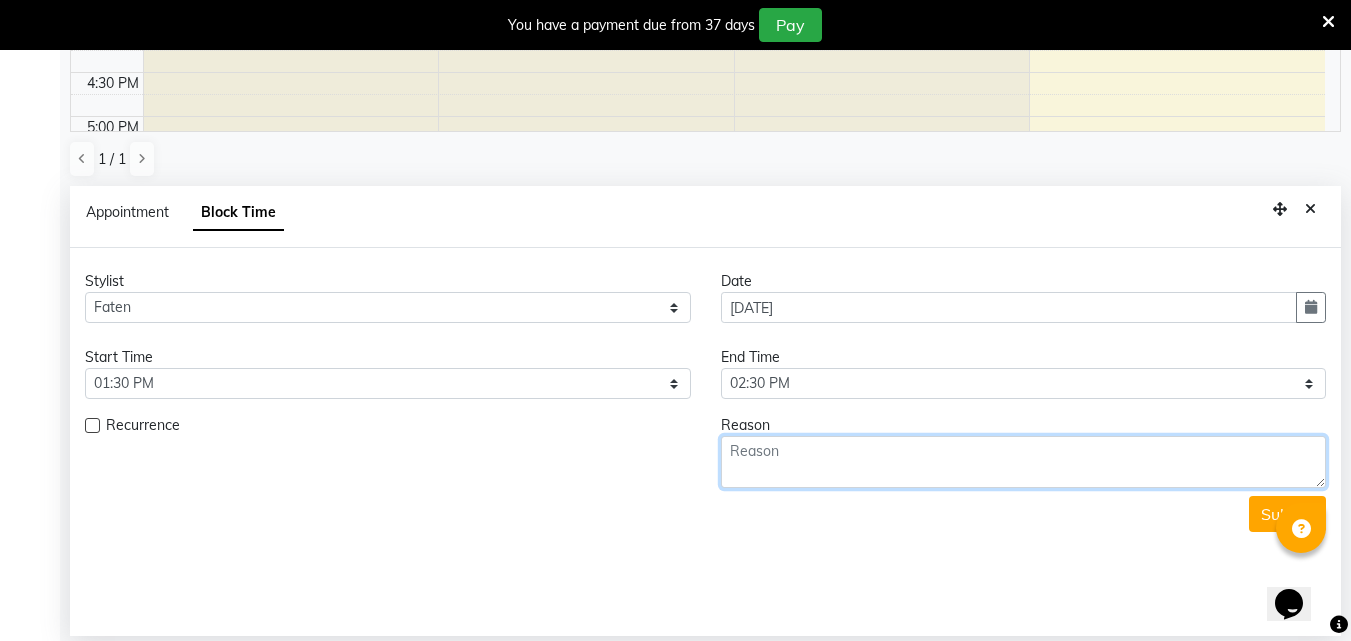 click at bounding box center [1024, 462] 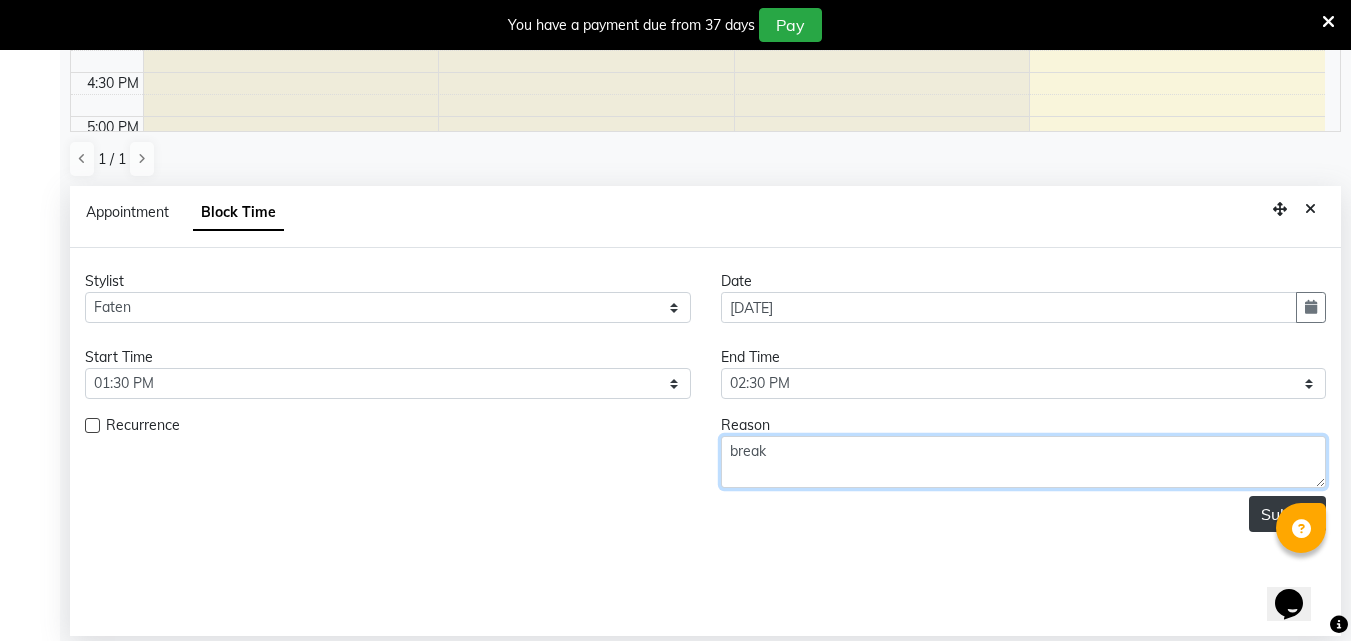 type on "break" 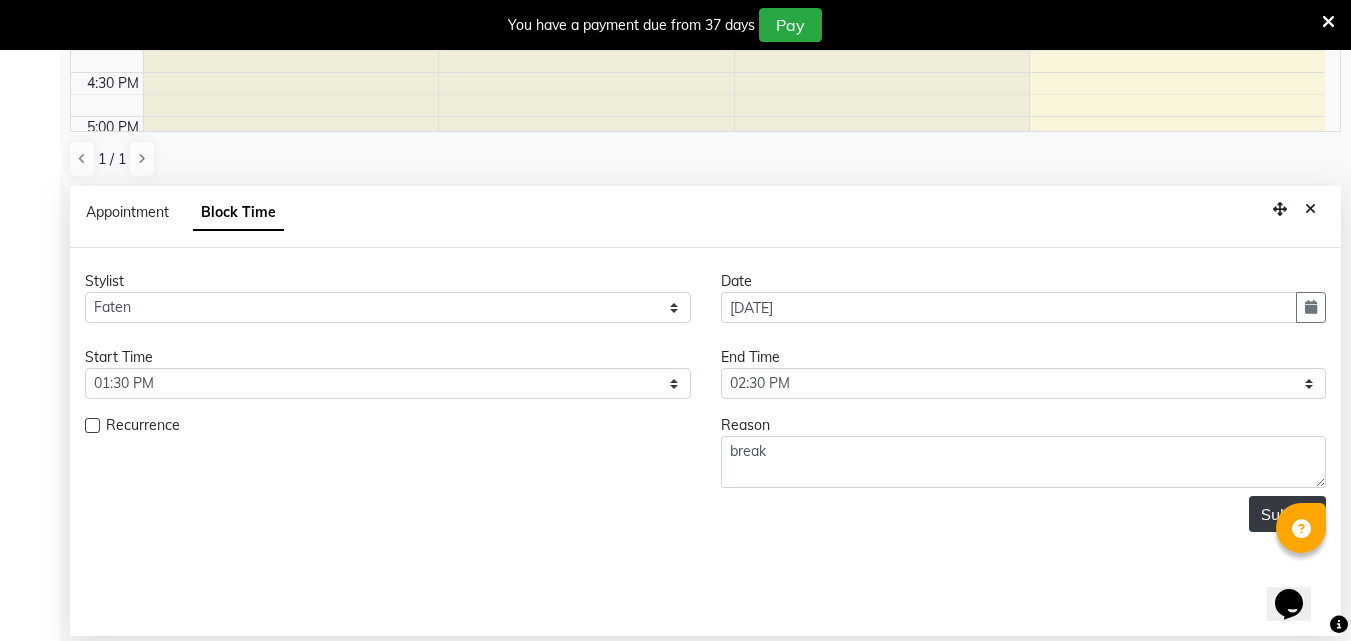 click on "Submit" at bounding box center (1287, 514) 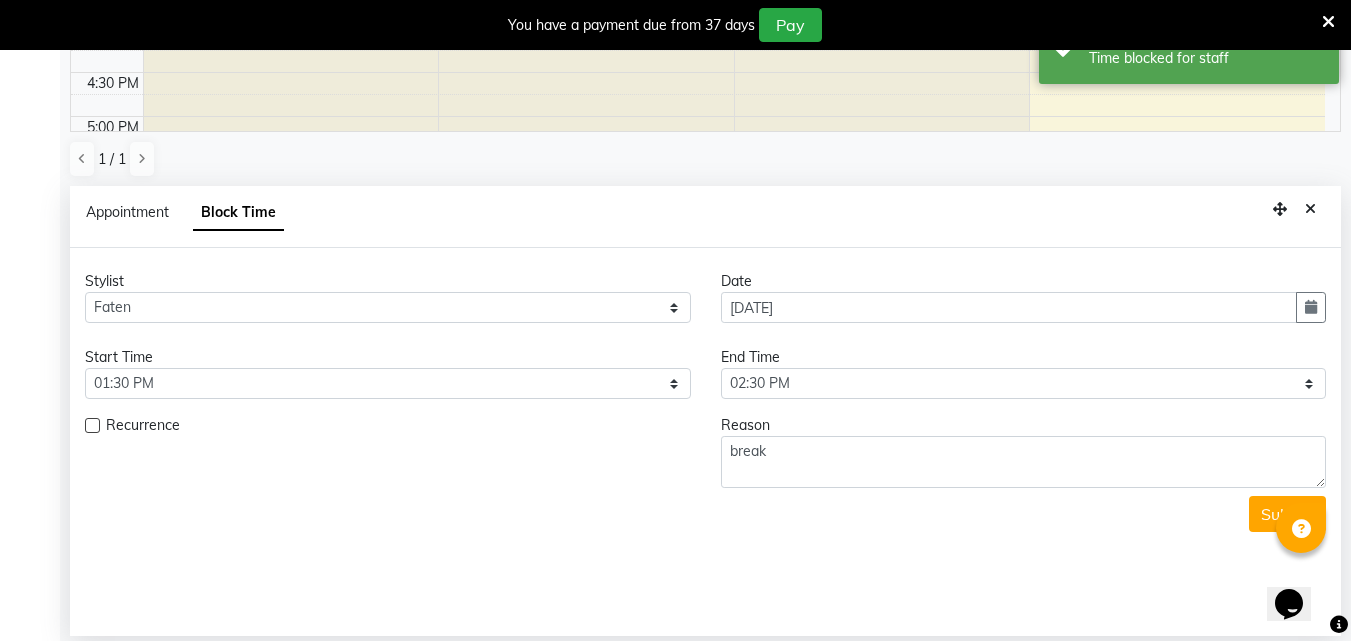 scroll, scrollTop: 0, scrollLeft: 0, axis: both 